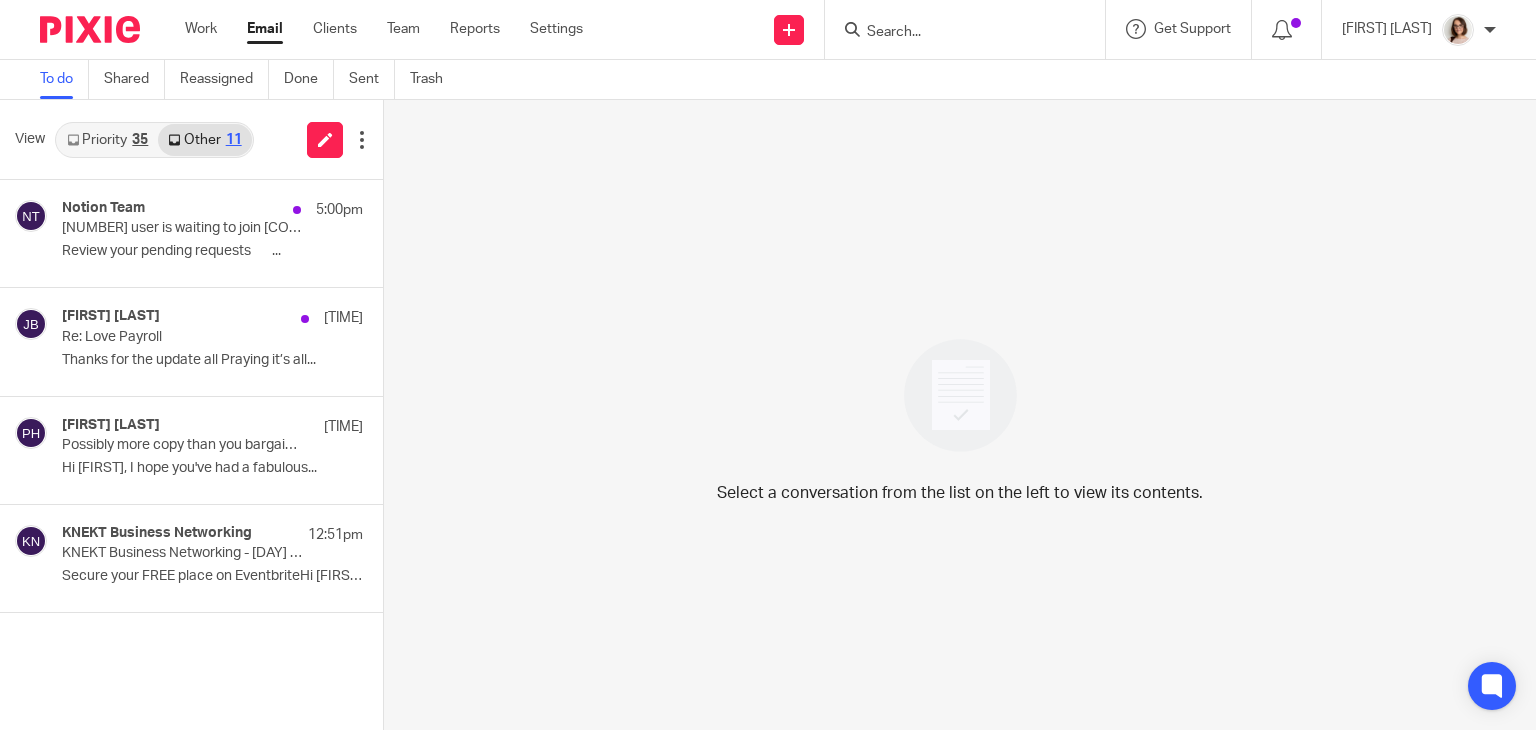 scroll, scrollTop: 0, scrollLeft: 0, axis: both 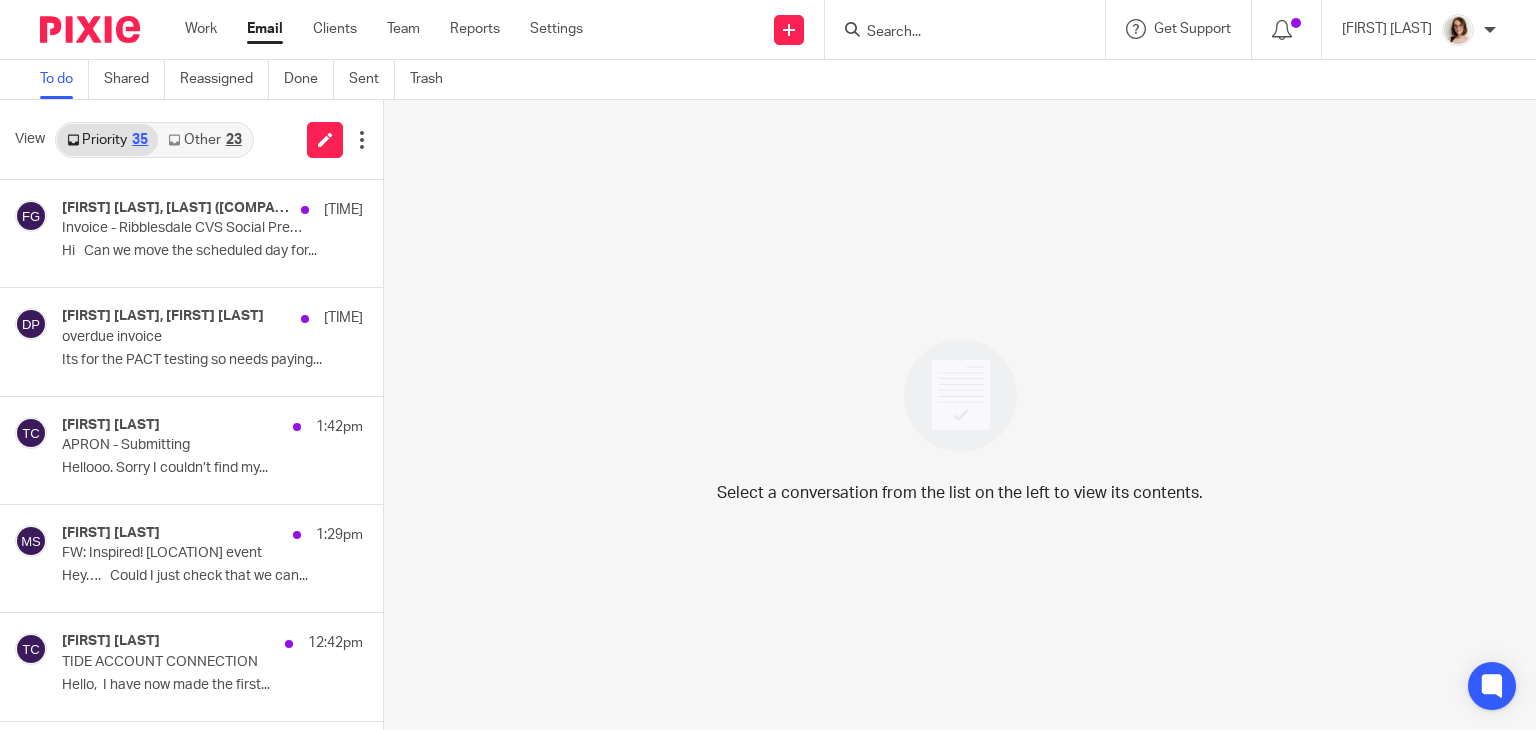 click on "Other
23" at bounding box center [204, 140] 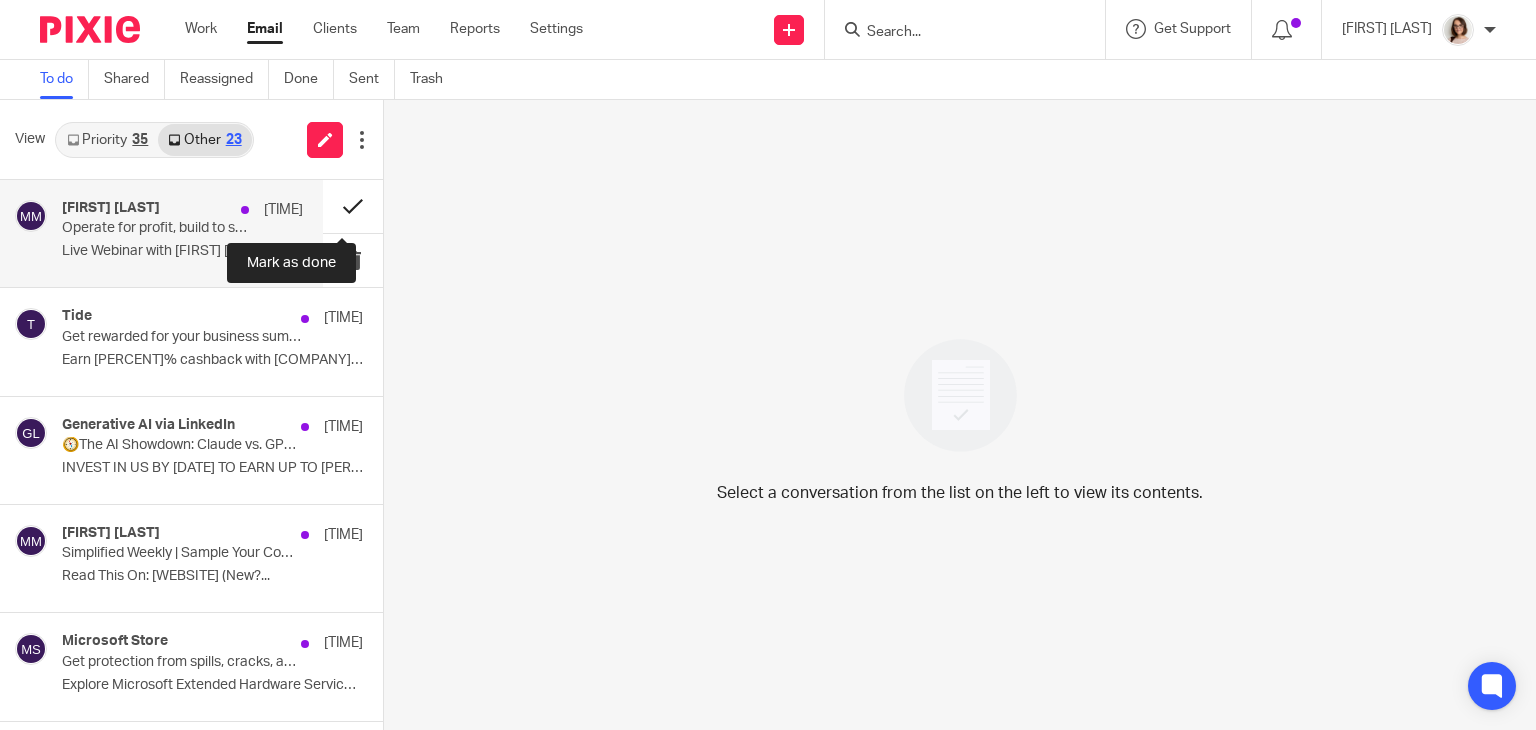 click at bounding box center (353, 206) 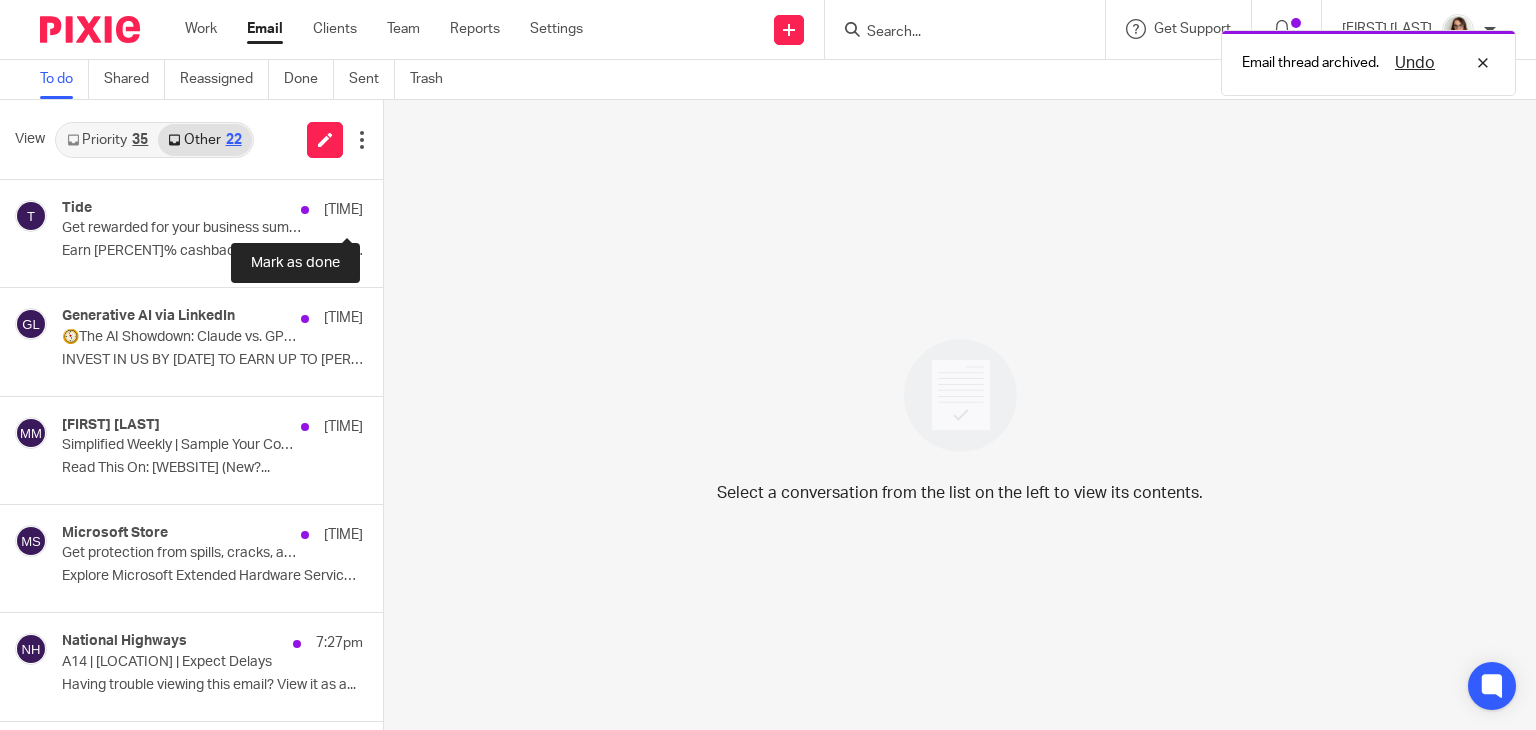 click at bounding box center (391, 206) 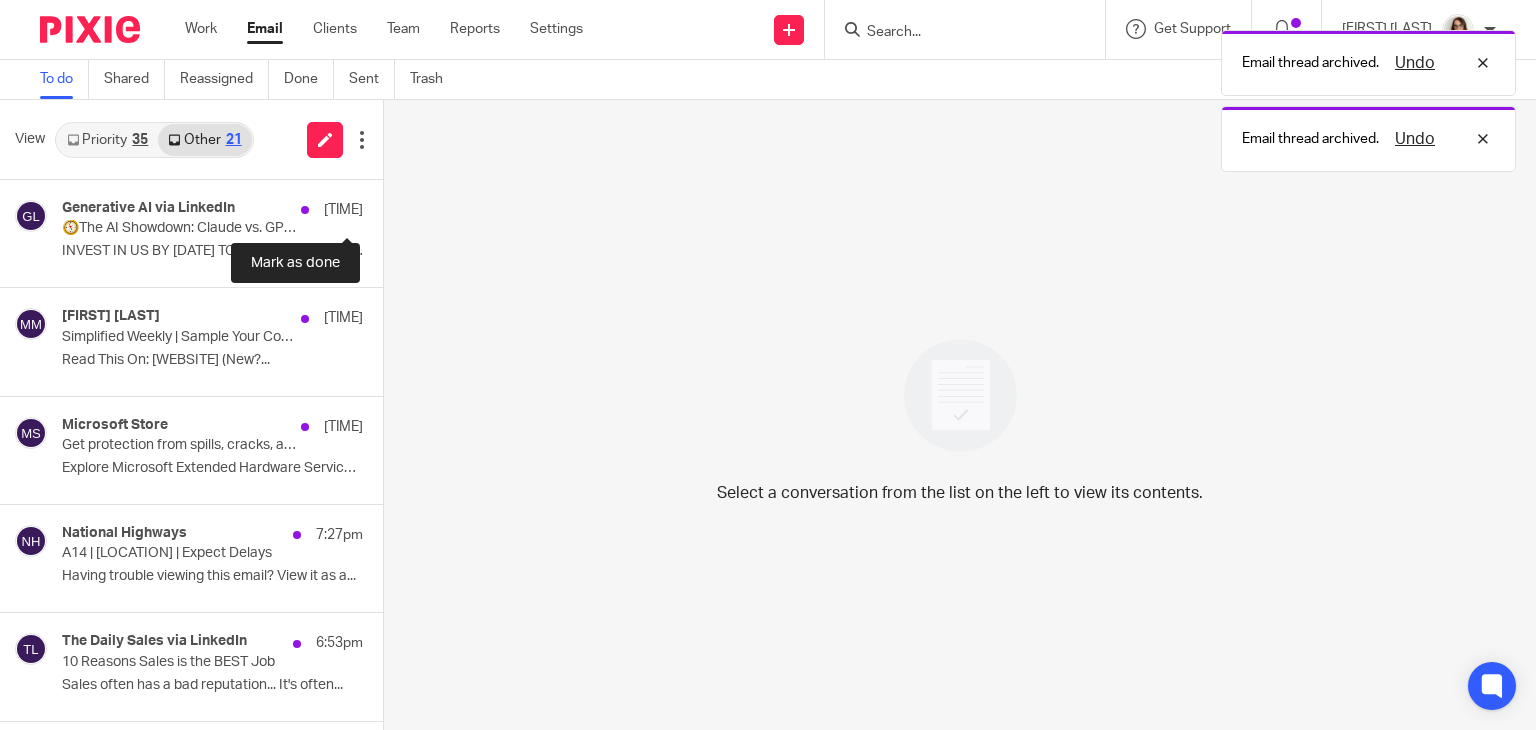 click at bounding box center (391, 206) 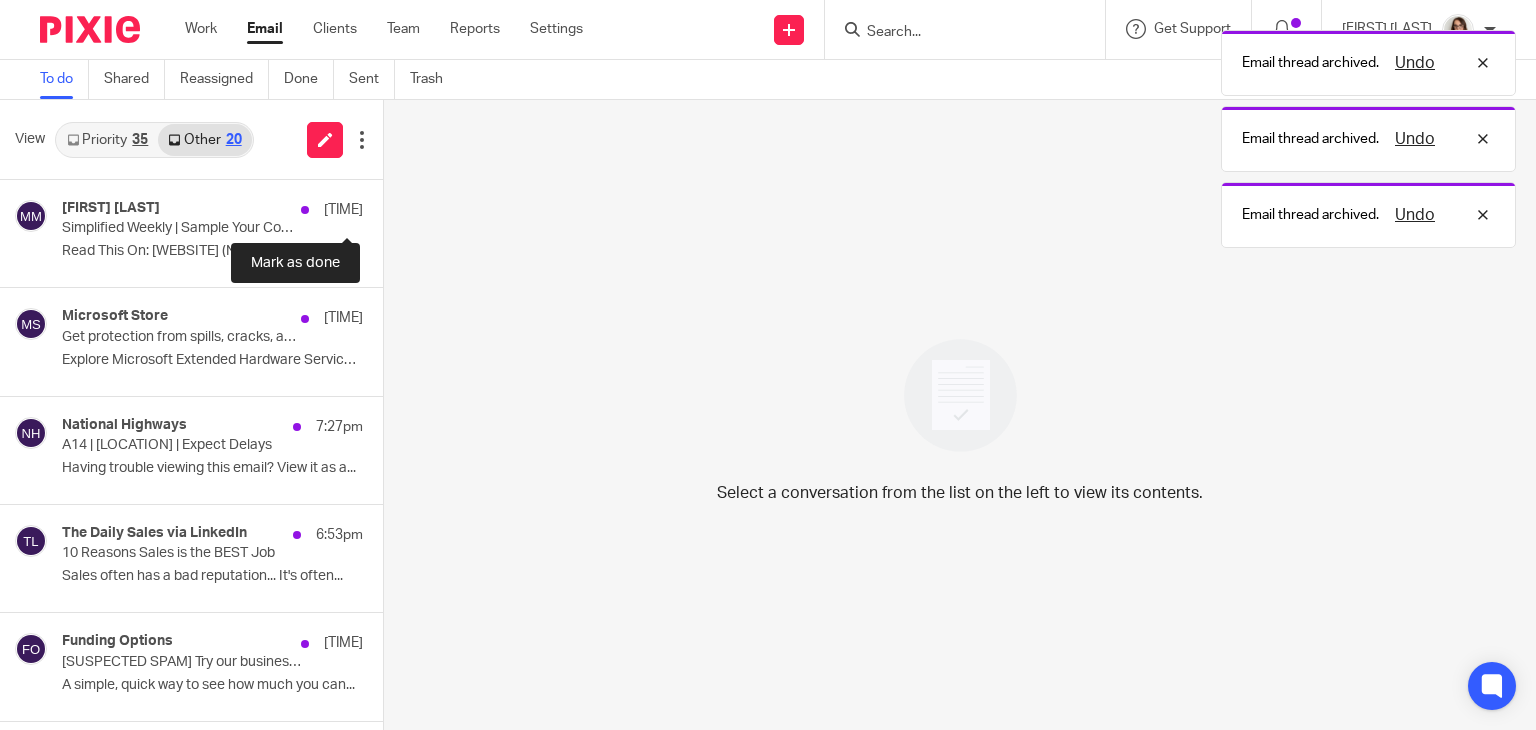 click at bounding box center [391, 206] 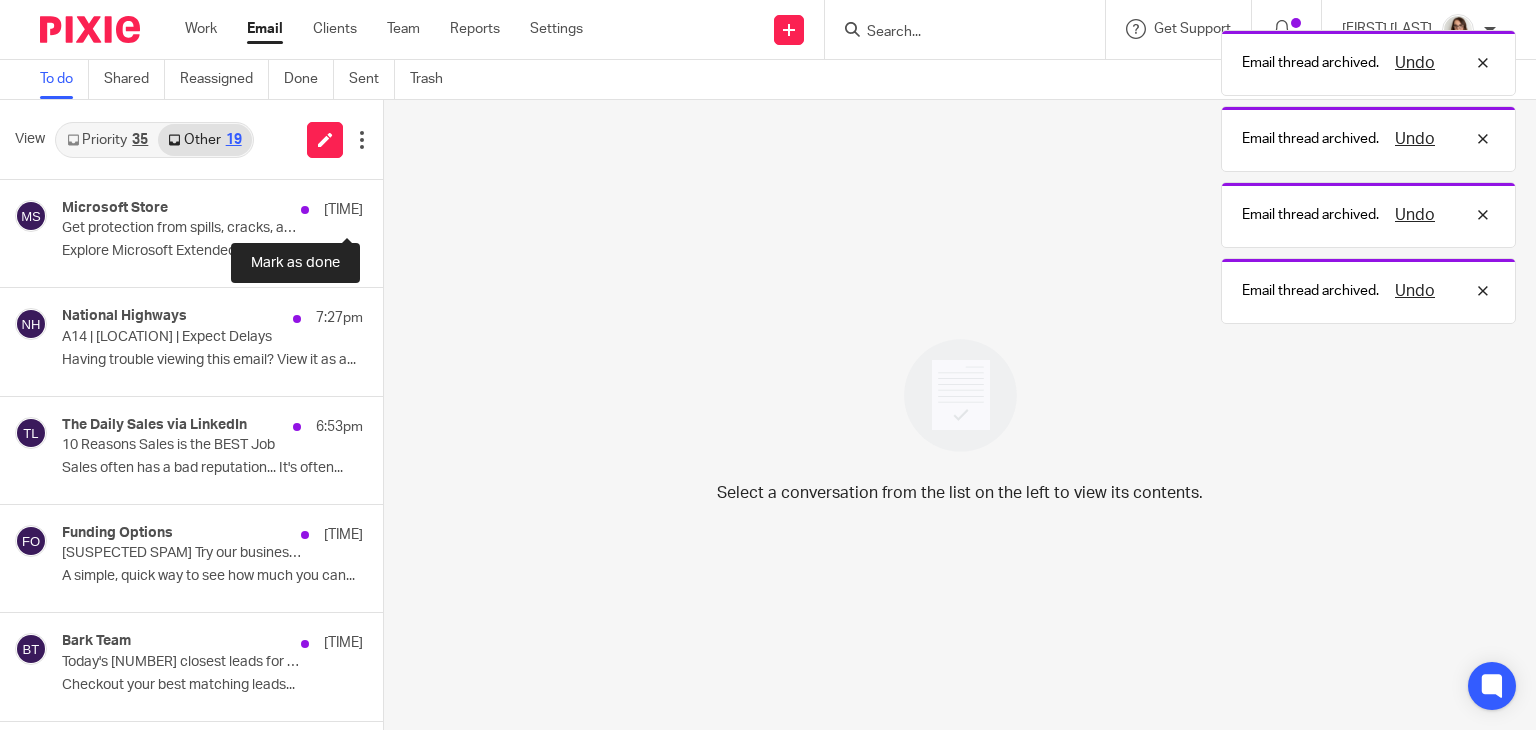 click at bounding box center [391, 206] 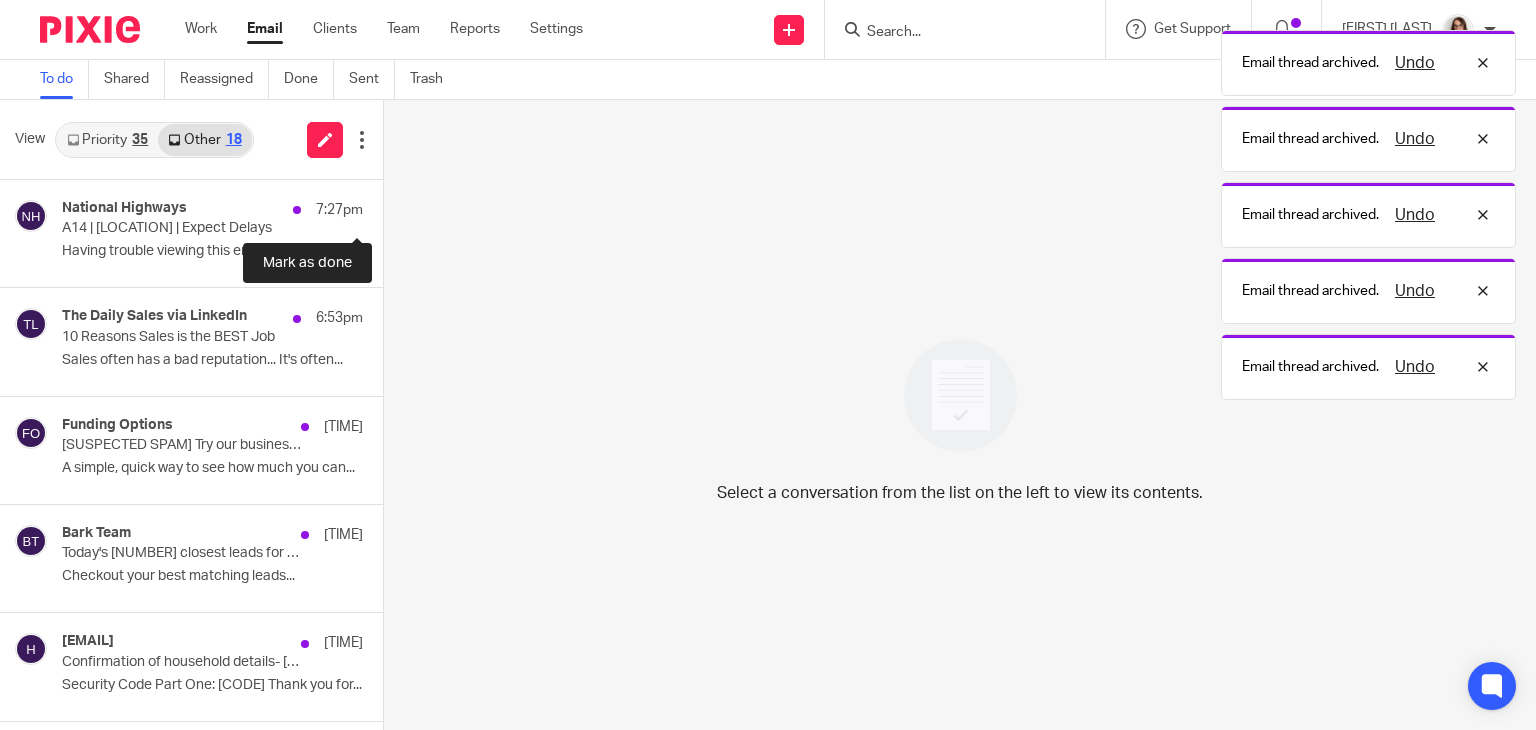 click at bounding box center (391, 206) 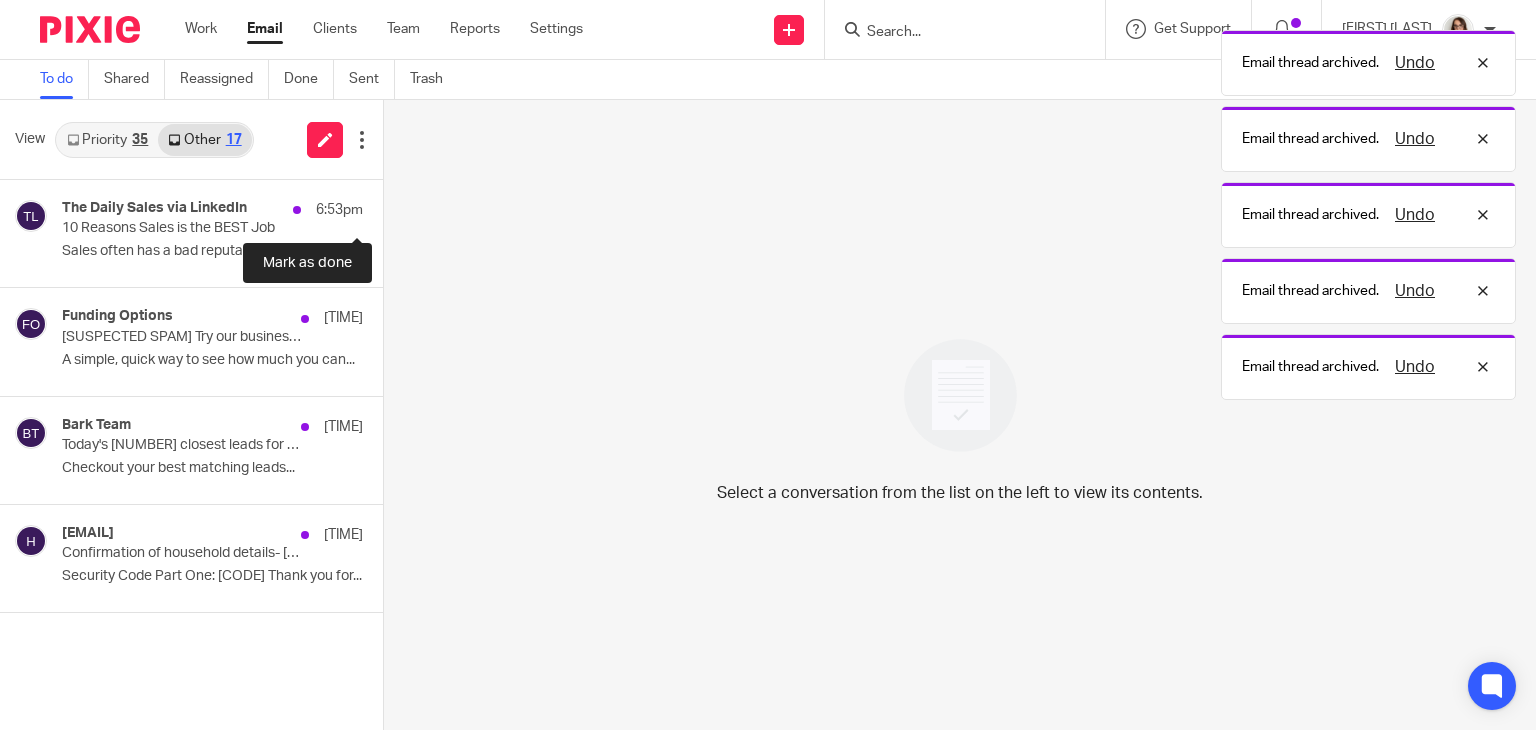 click at bounding box center [391, 206] 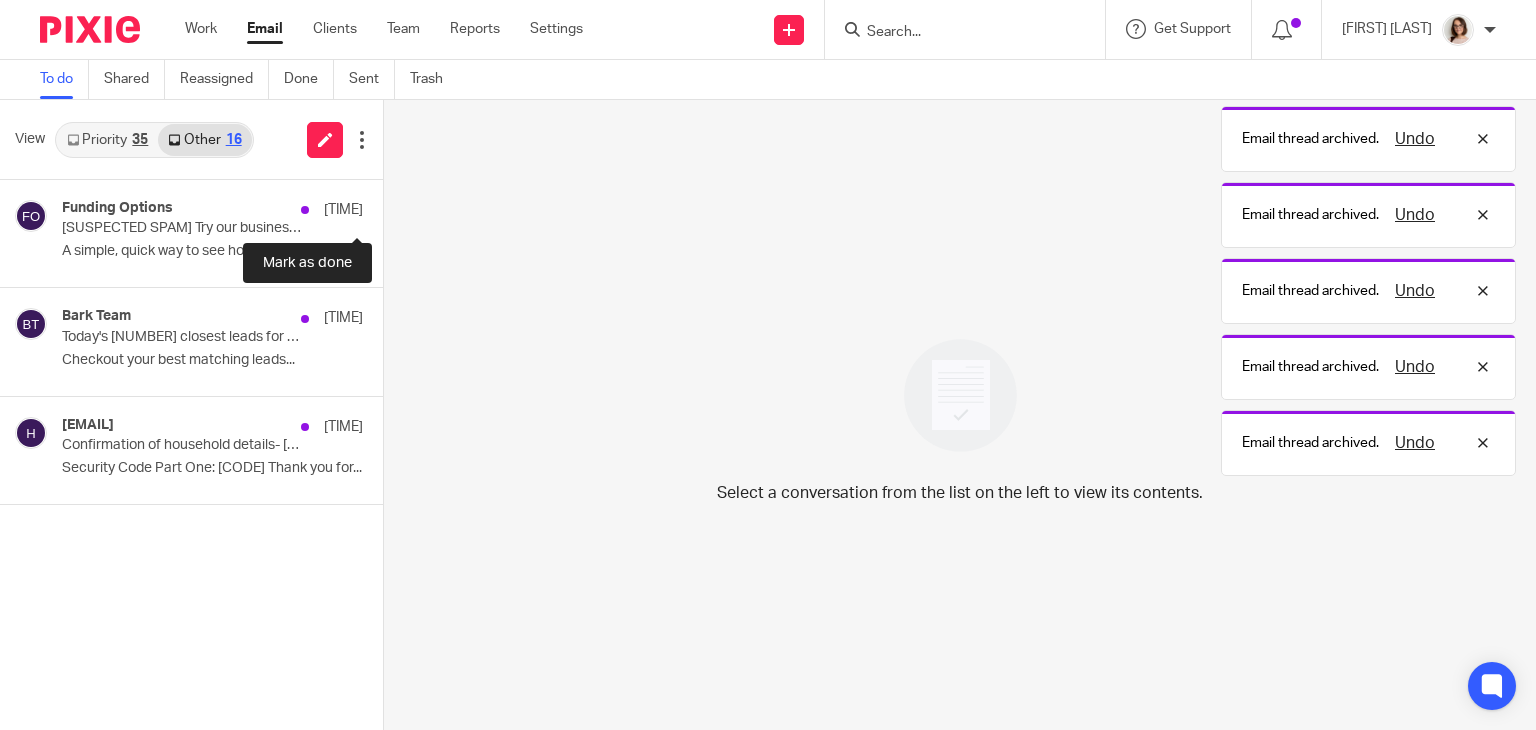 click at bounding box center (391, 206) 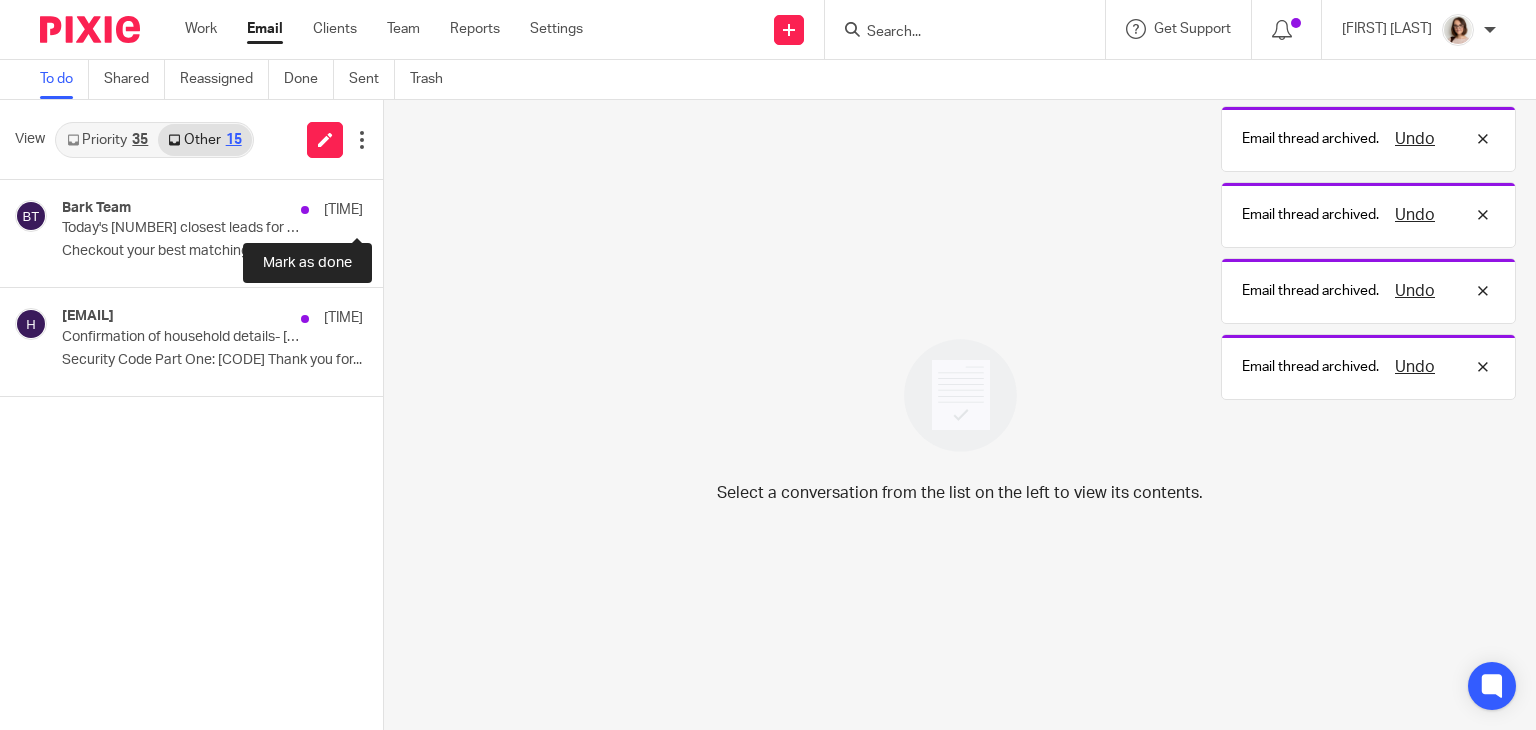 click at bounding box center [391, 206] 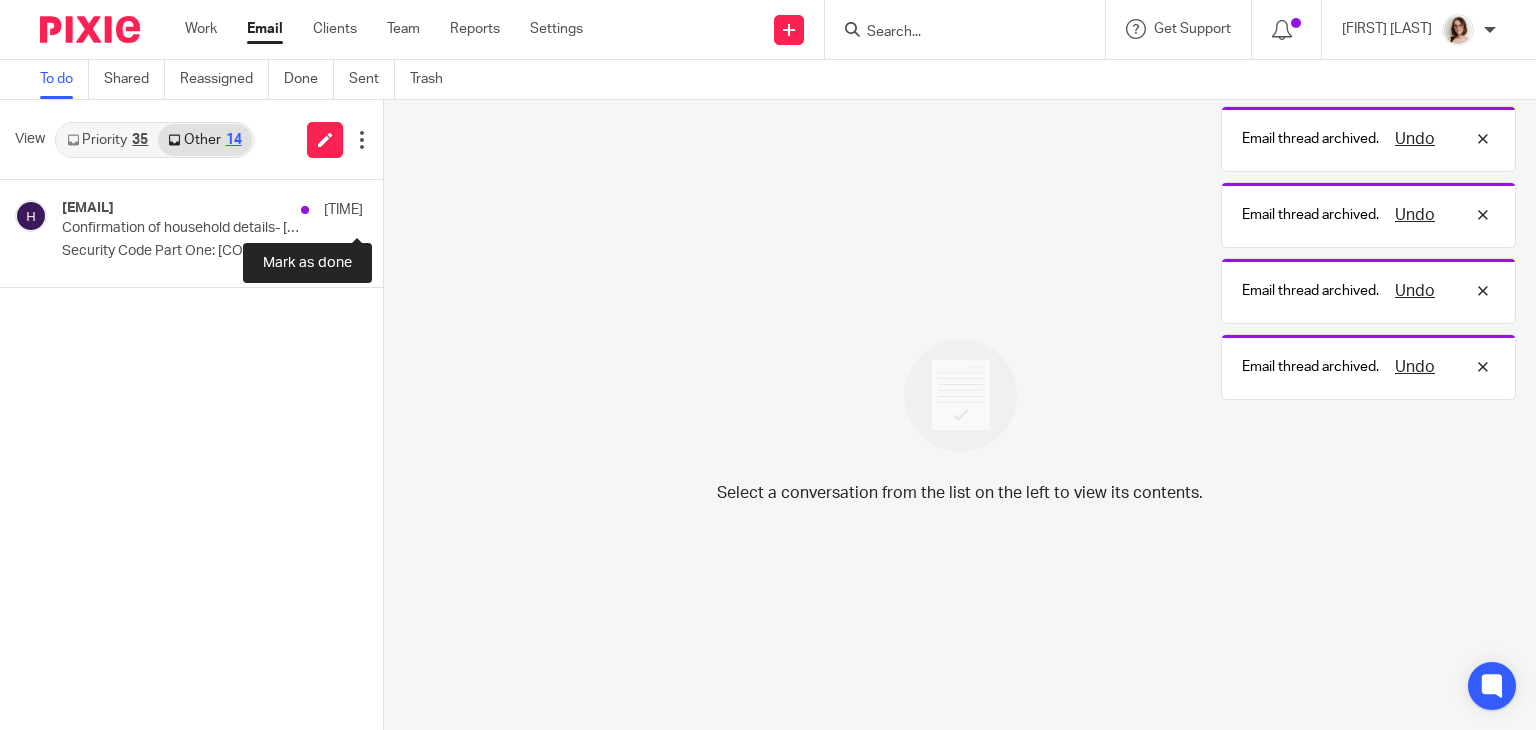 click at bounding box center [391, 206] 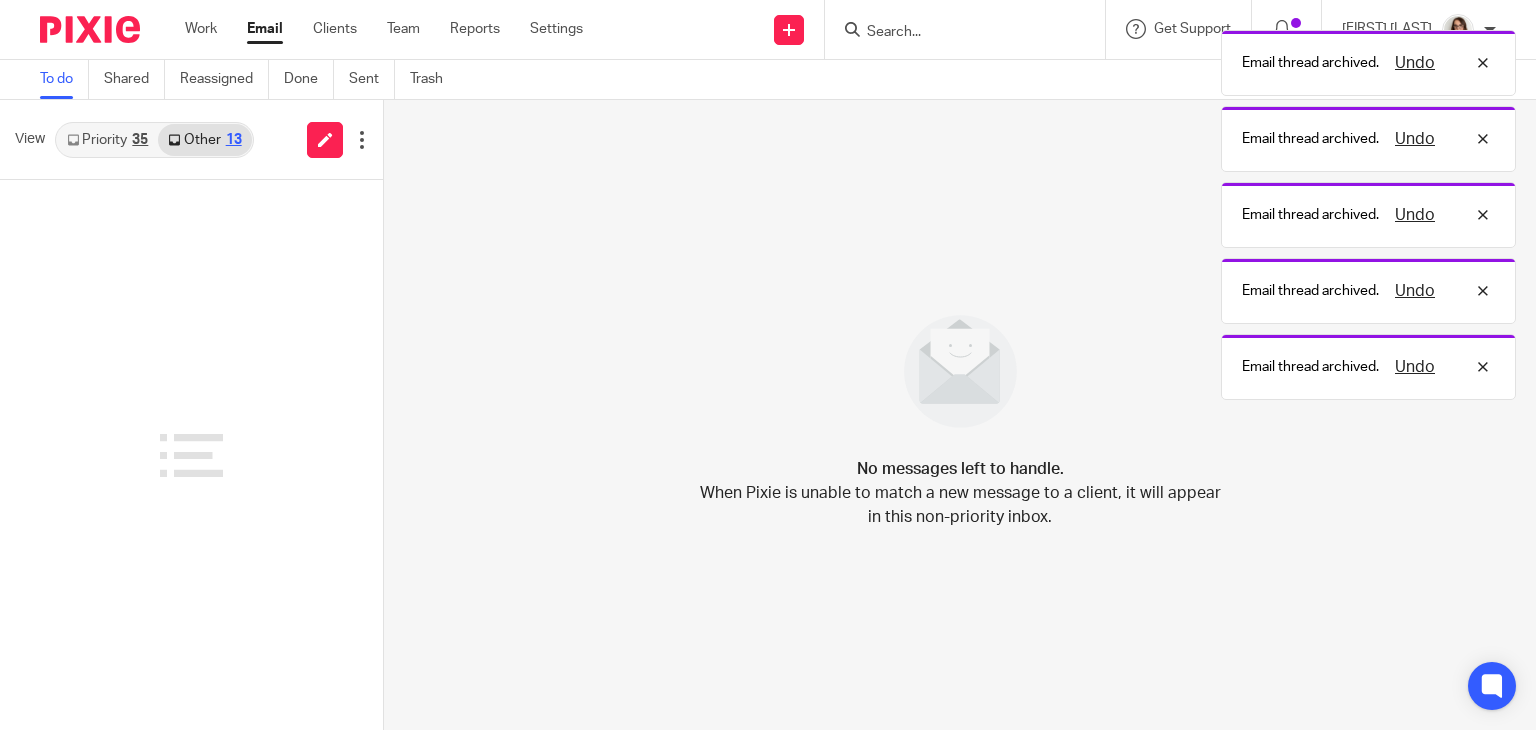 click on "Email" at bounding box center [265, 29] 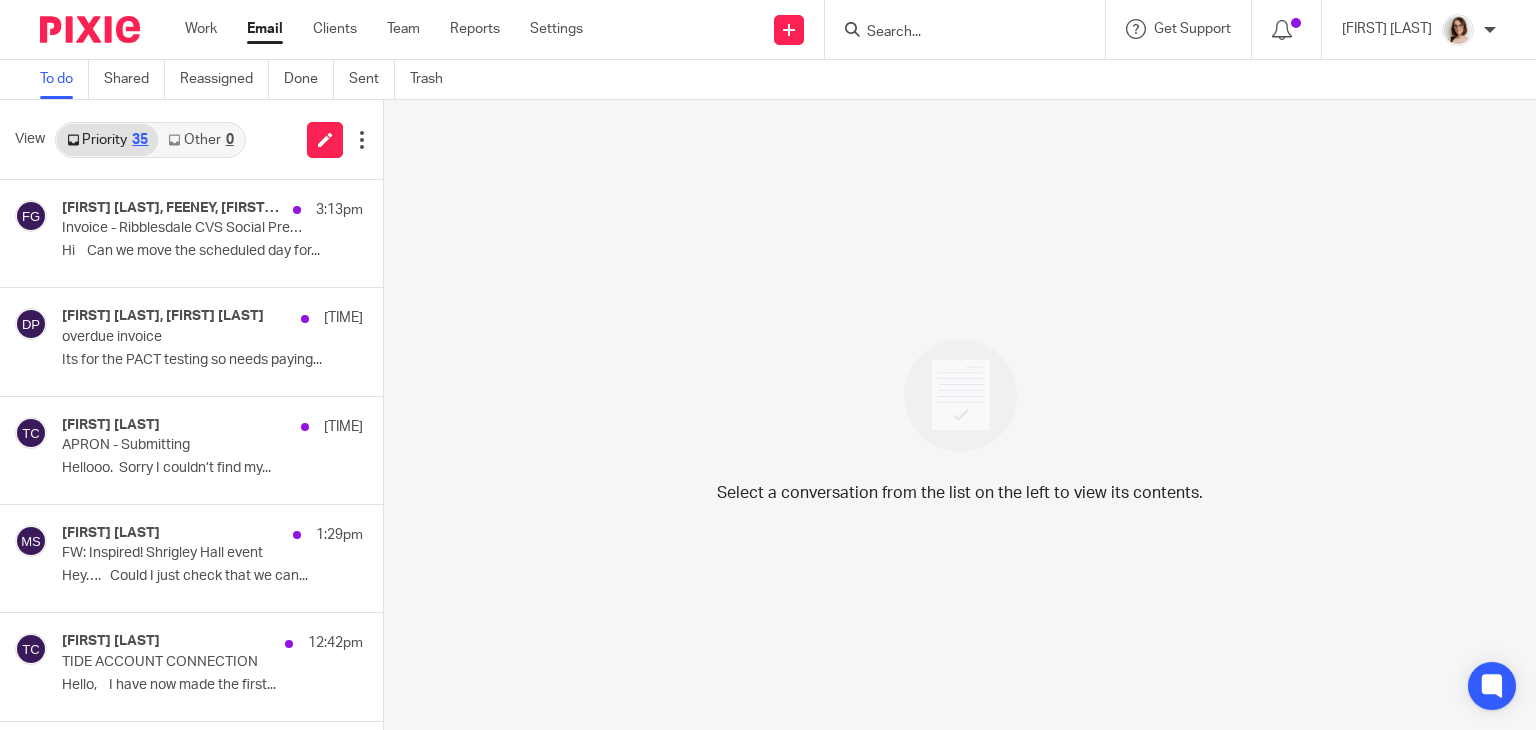 scroll, scrollTop: 0, scrollLeft: 0, axis: both 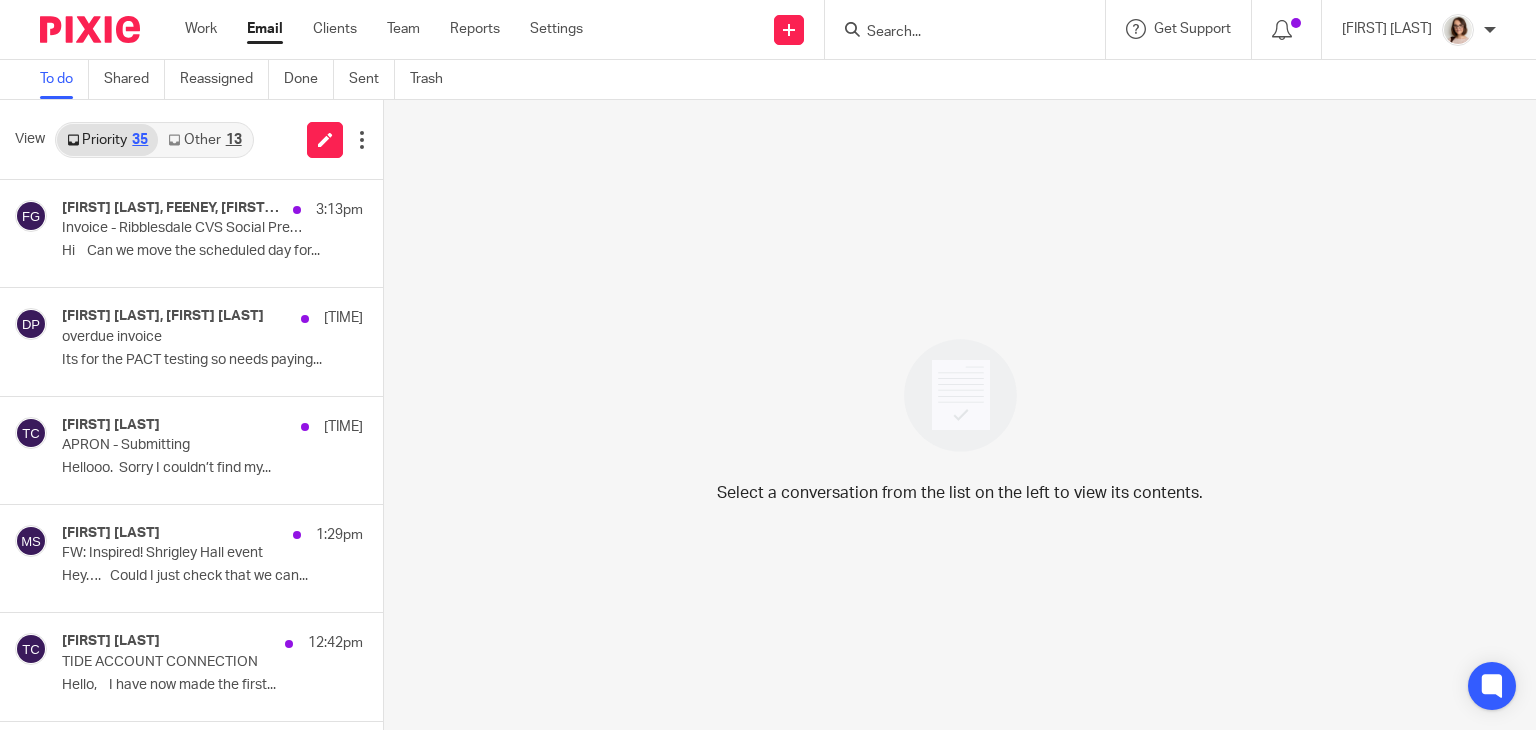 click on "Other
13" at bounding box center [204, 140] 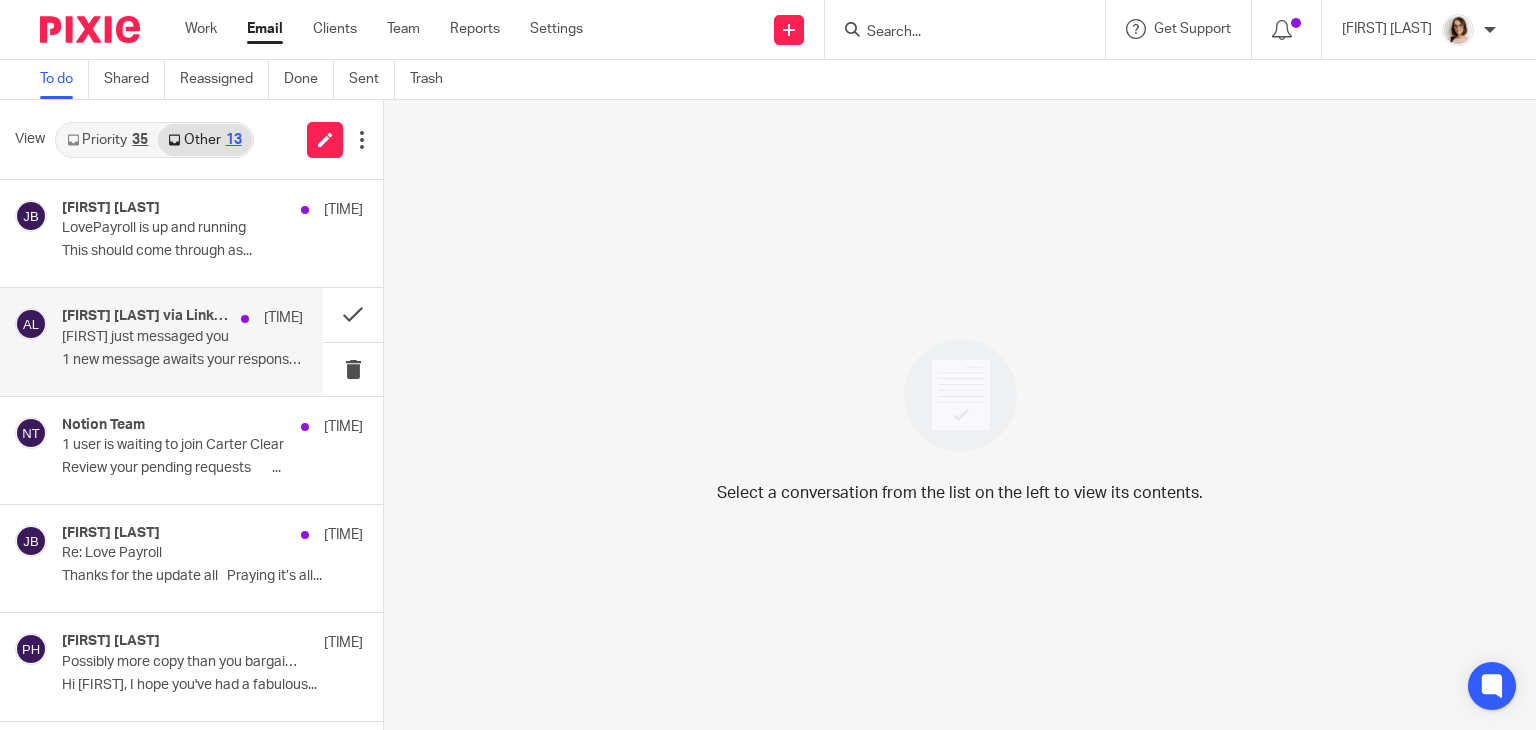 click on "1 new message awaits your response  ..." at bounding box center [182, 360] 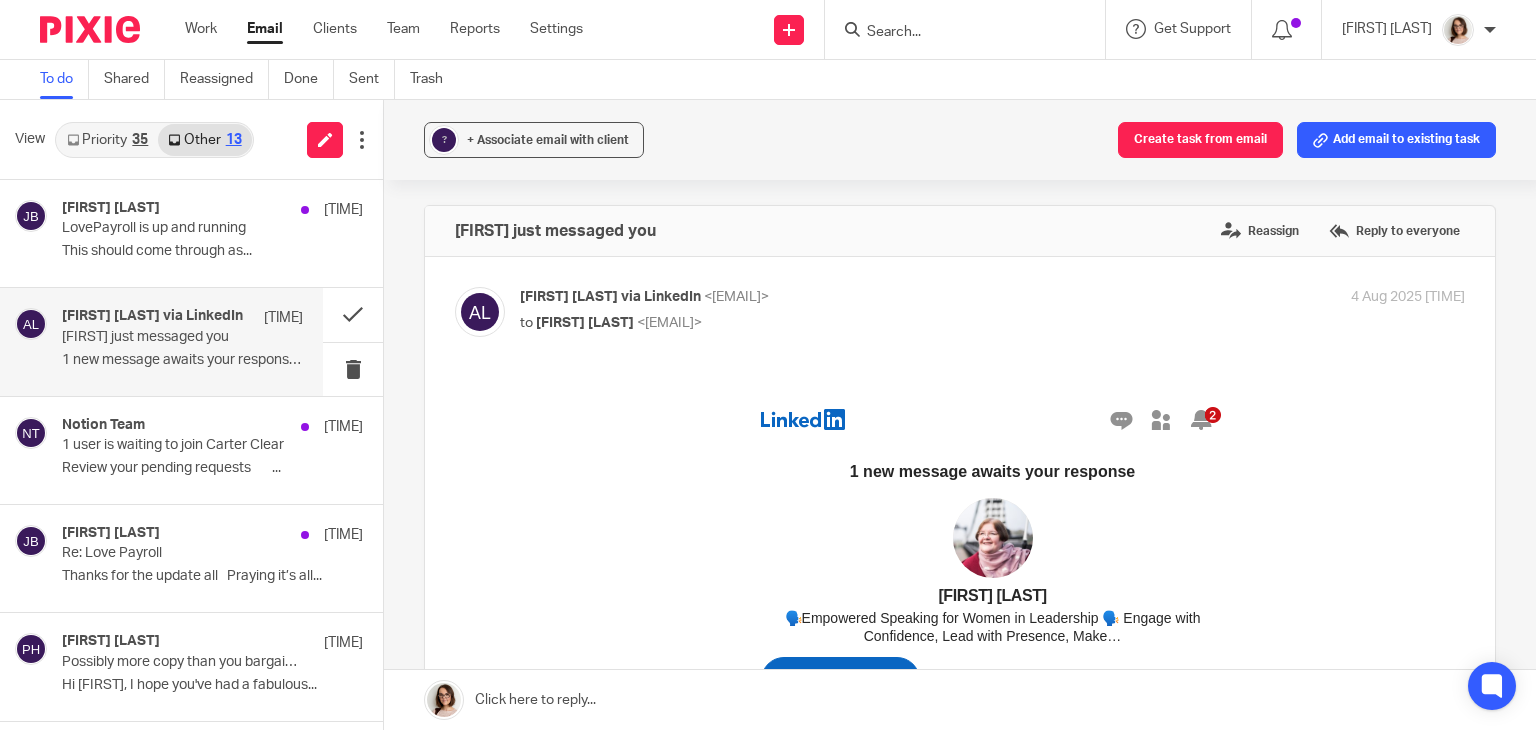 scroll, scrollTop: 0, scrollLeft: 0, axis: both 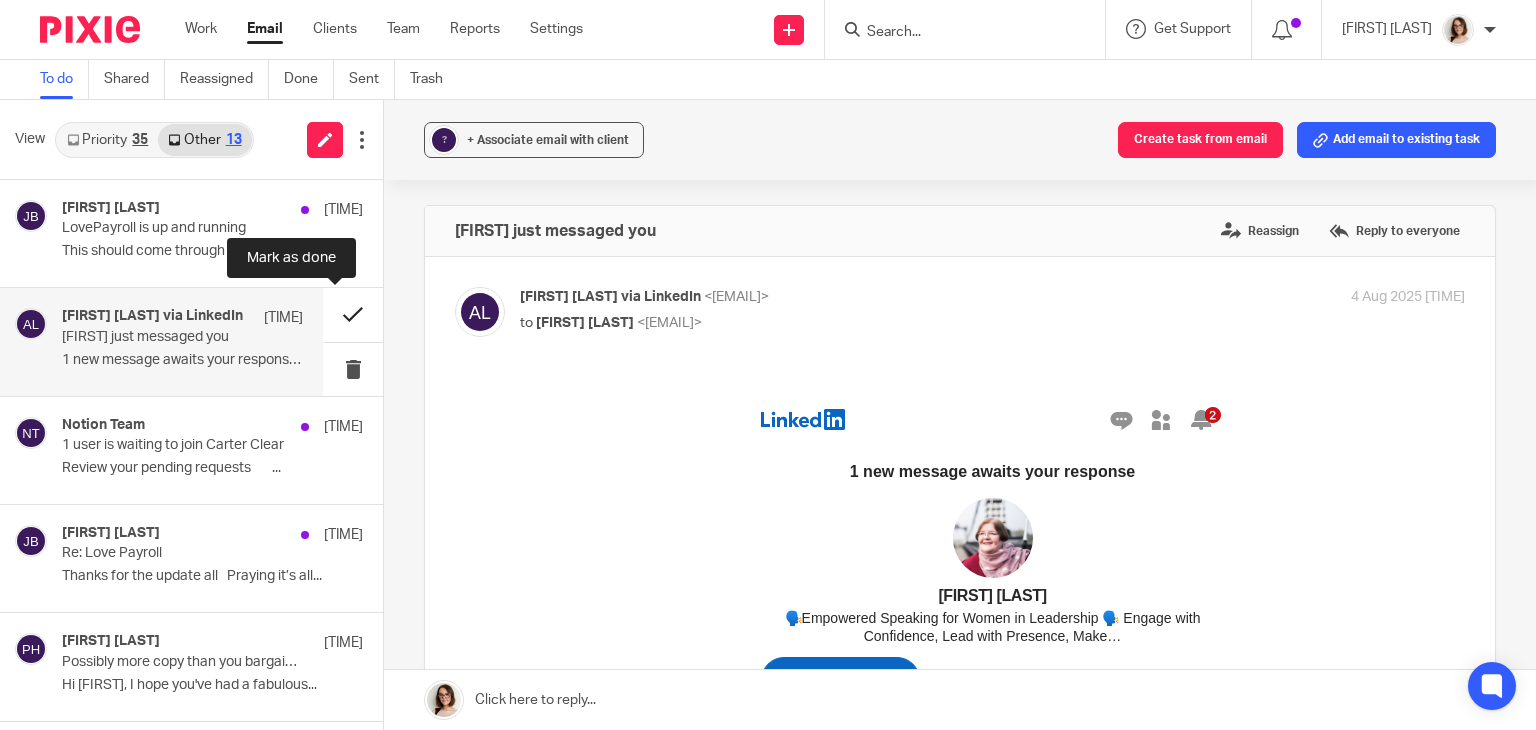 click at bounding box center [353, 314] 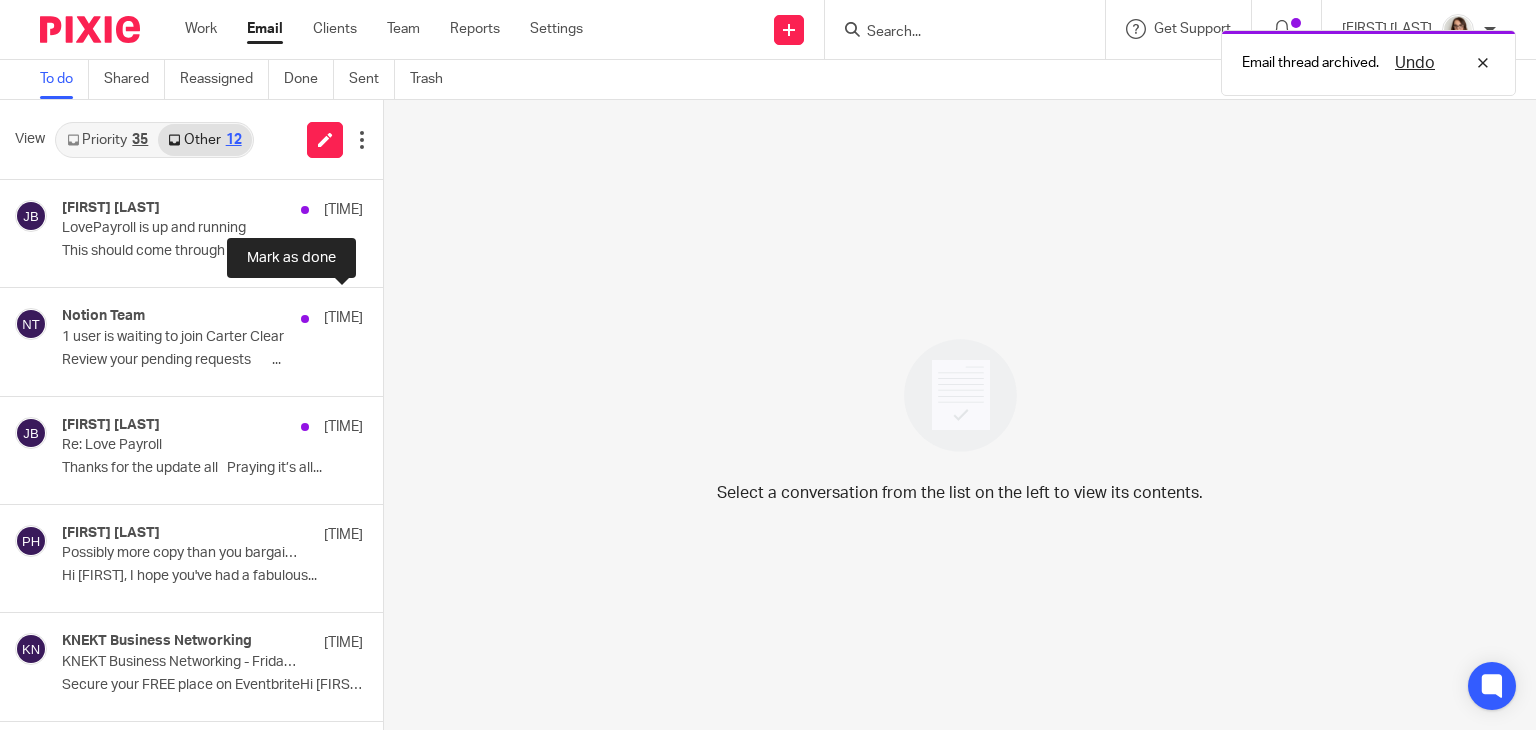 click at bounding box center [391, 314] 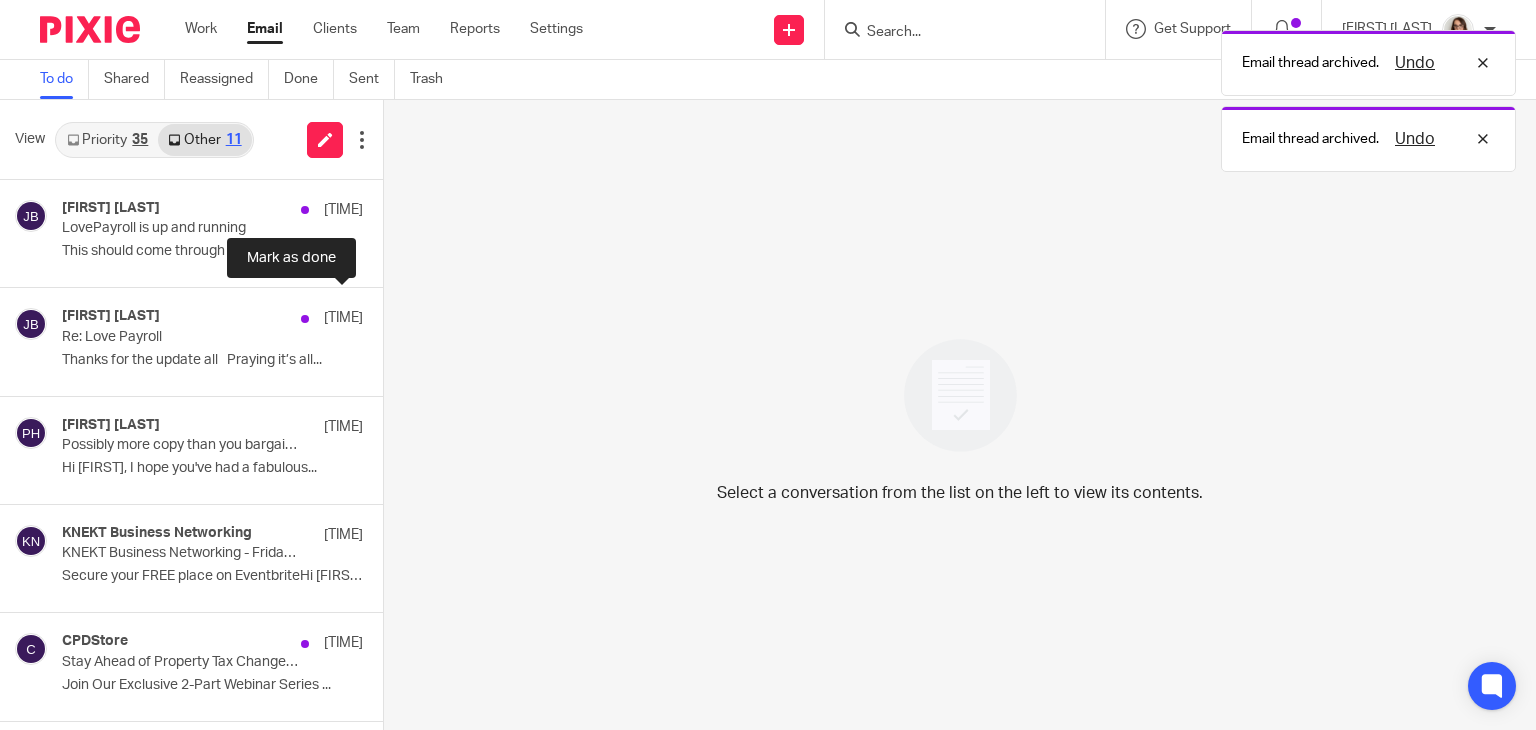 click at bounding box center (391, 314) 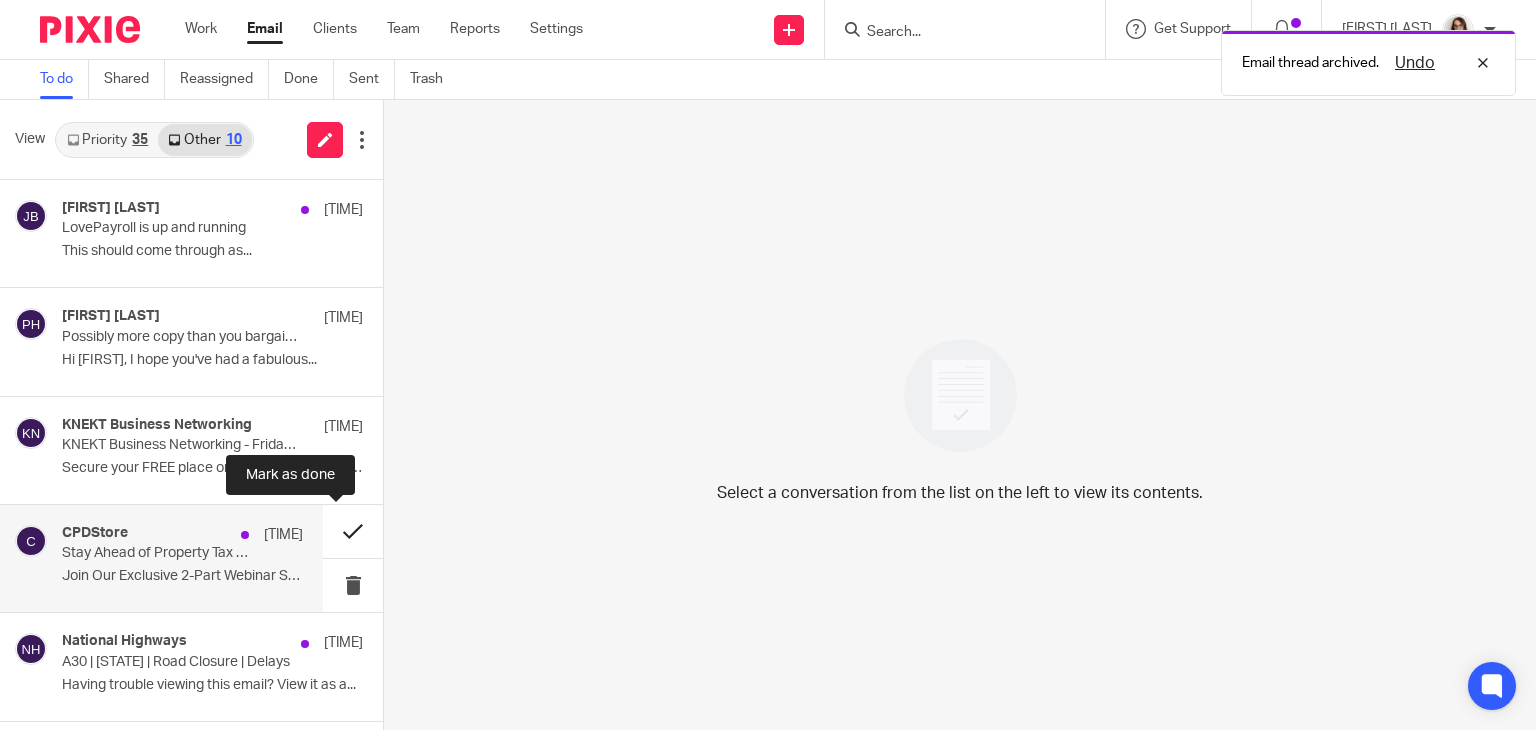 click at bounding box center [353, 531] 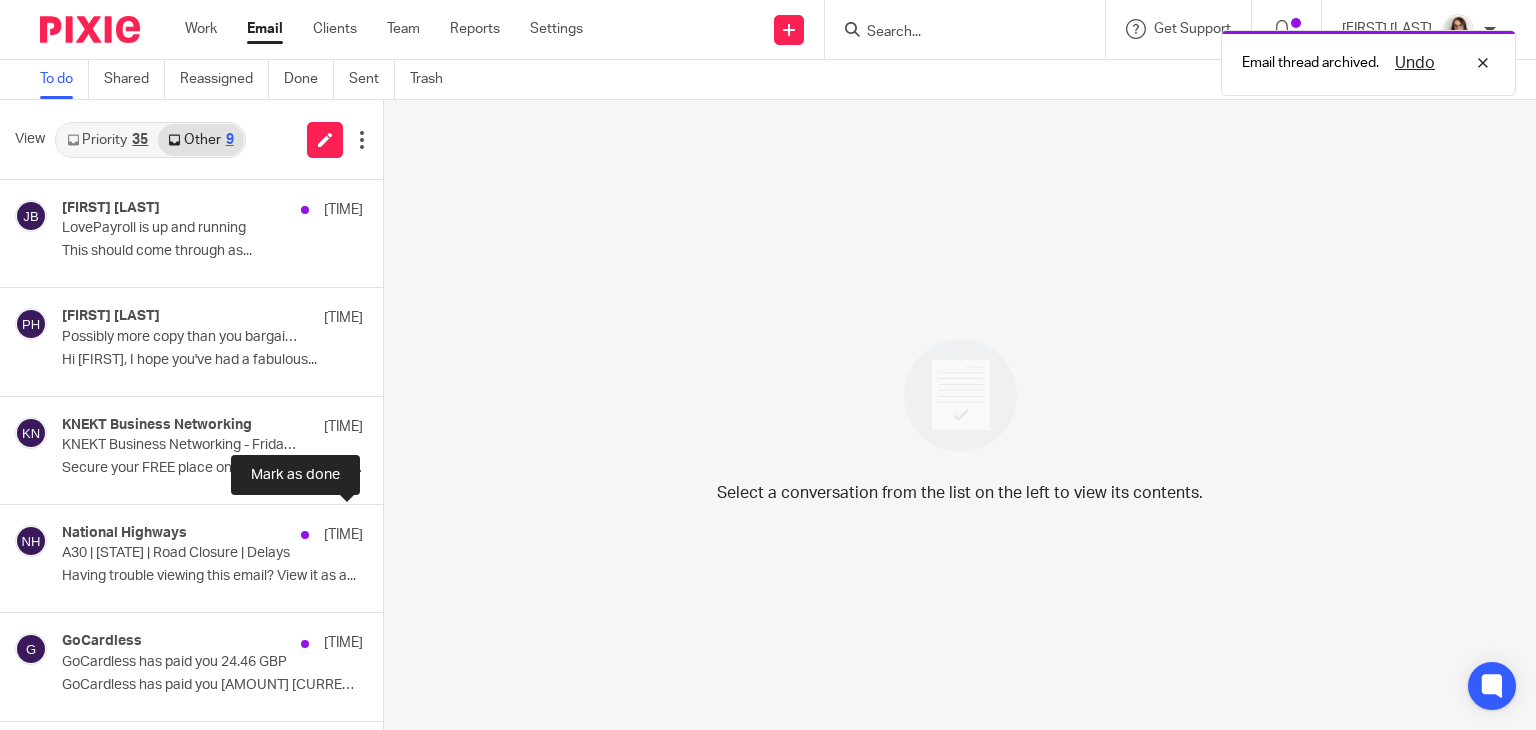 click at bounding box center [391, 531] 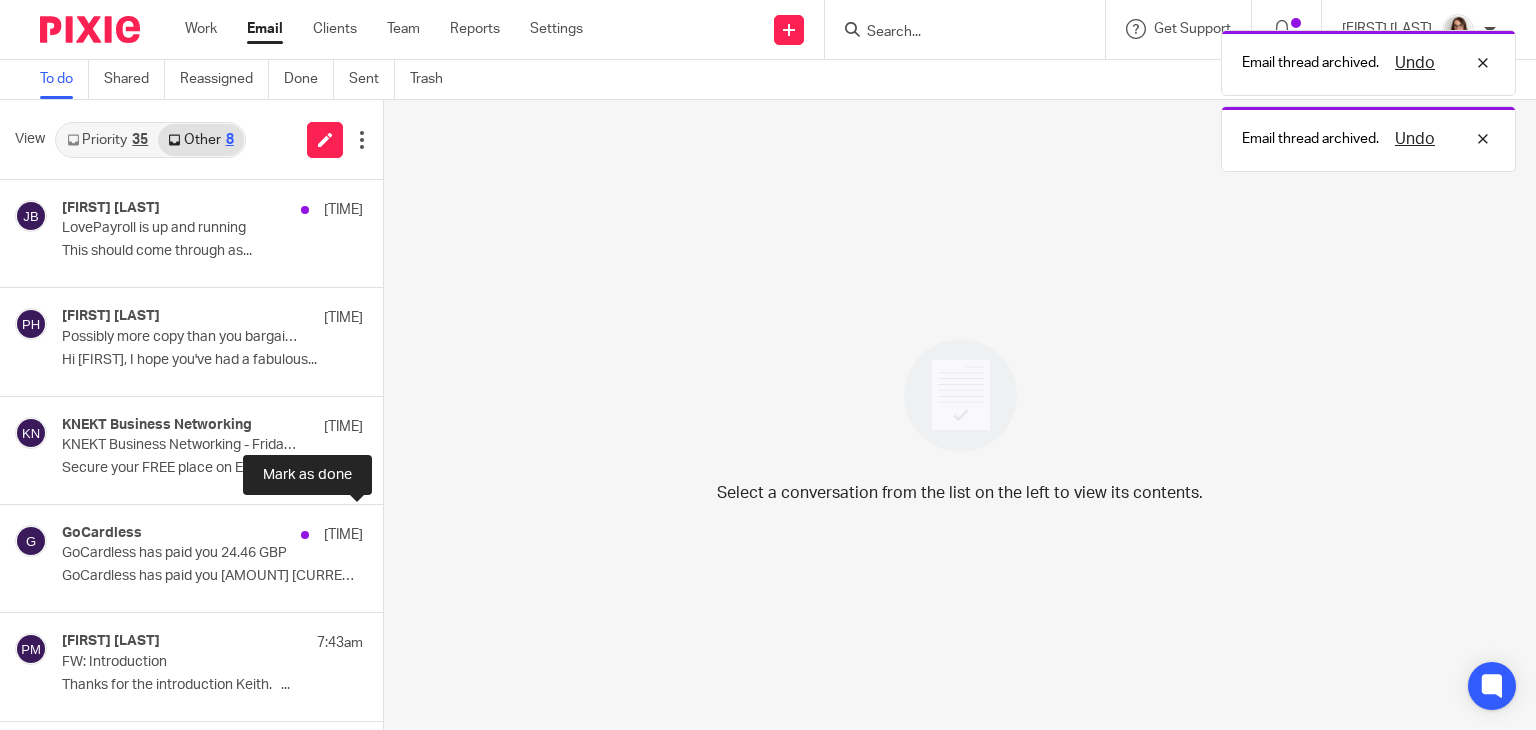 click at bounding box center [391, 531] 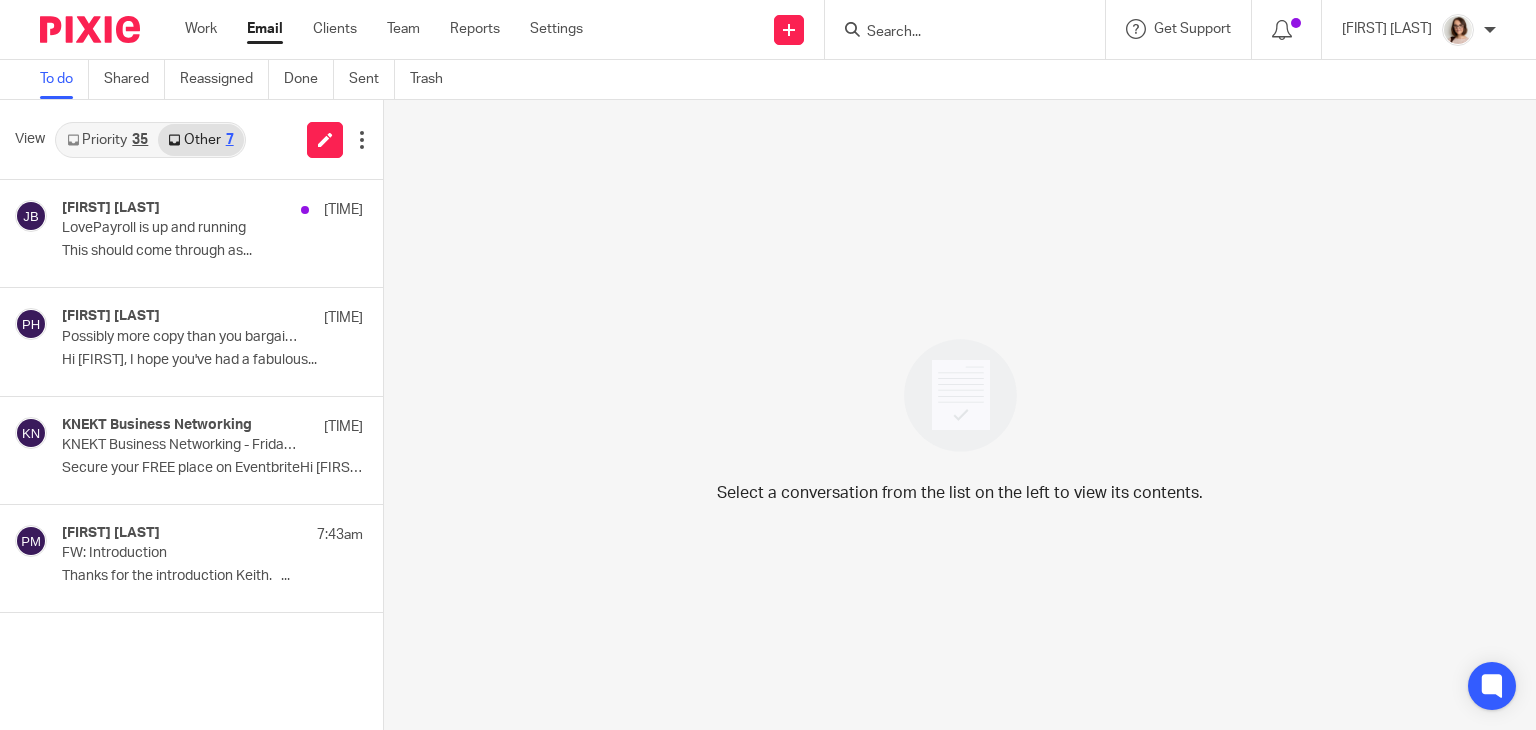 click on "Email" at bounding box center (265, 29) 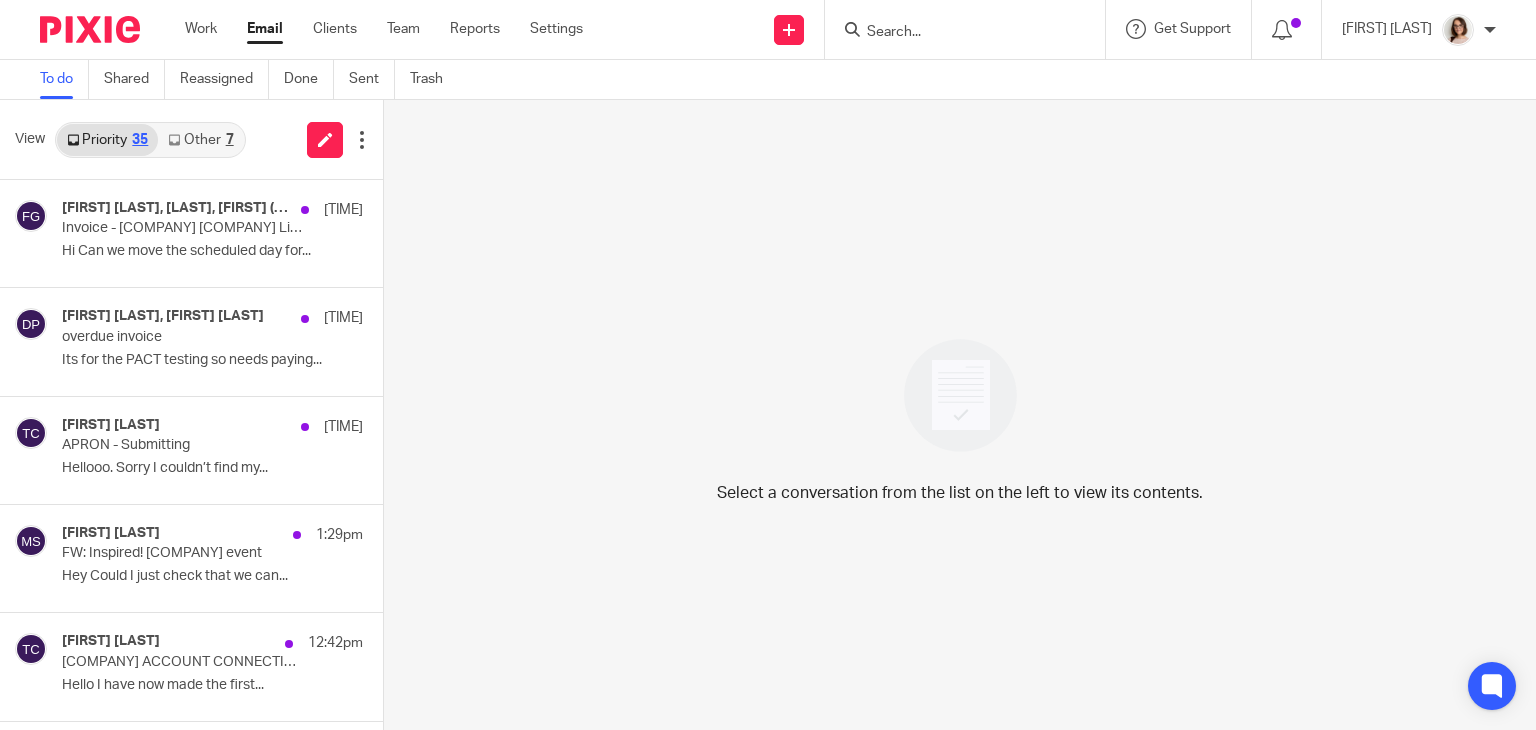 scroll, scrollTop: 0, scrollLeft: 0, axis: both 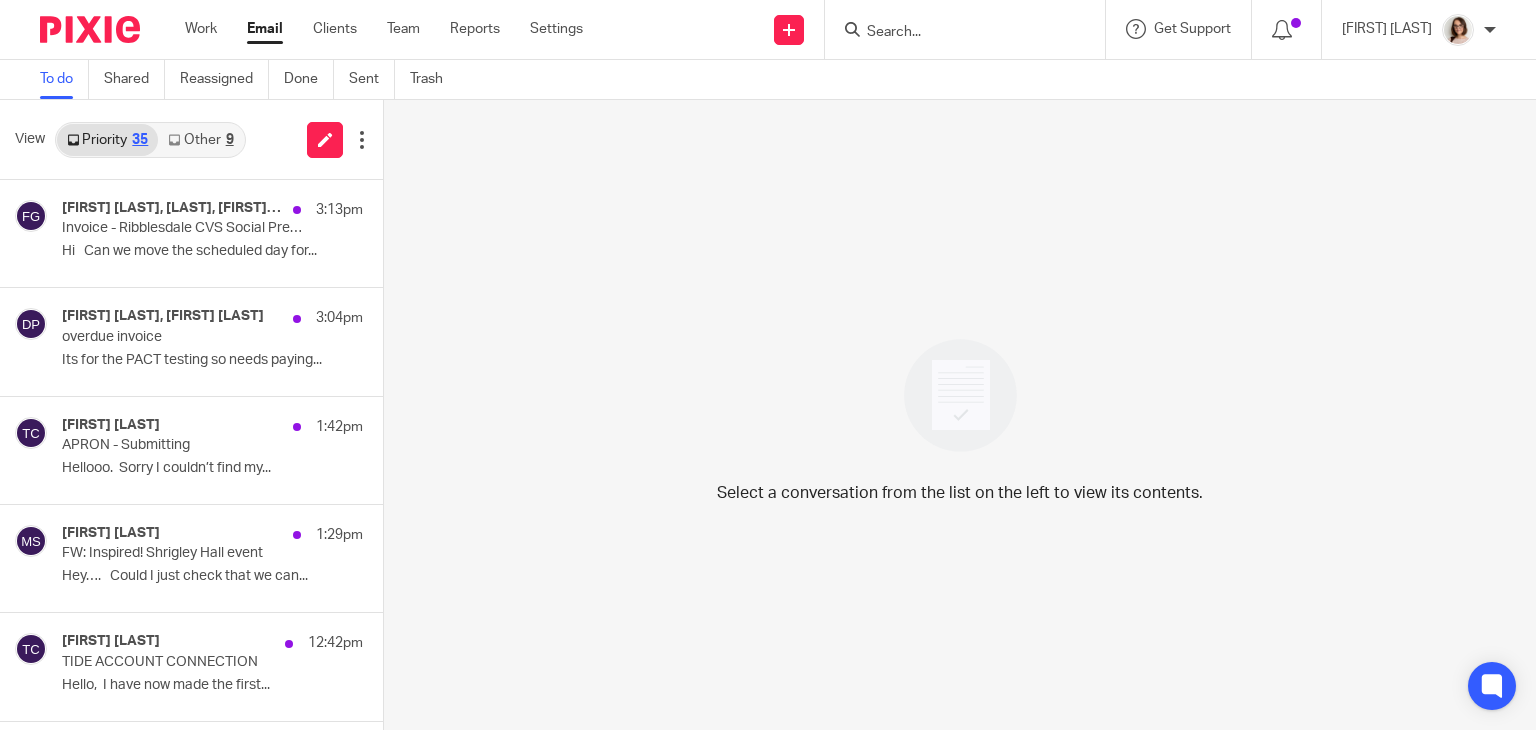 click on "Other
9" at bounding box center (200, 140) 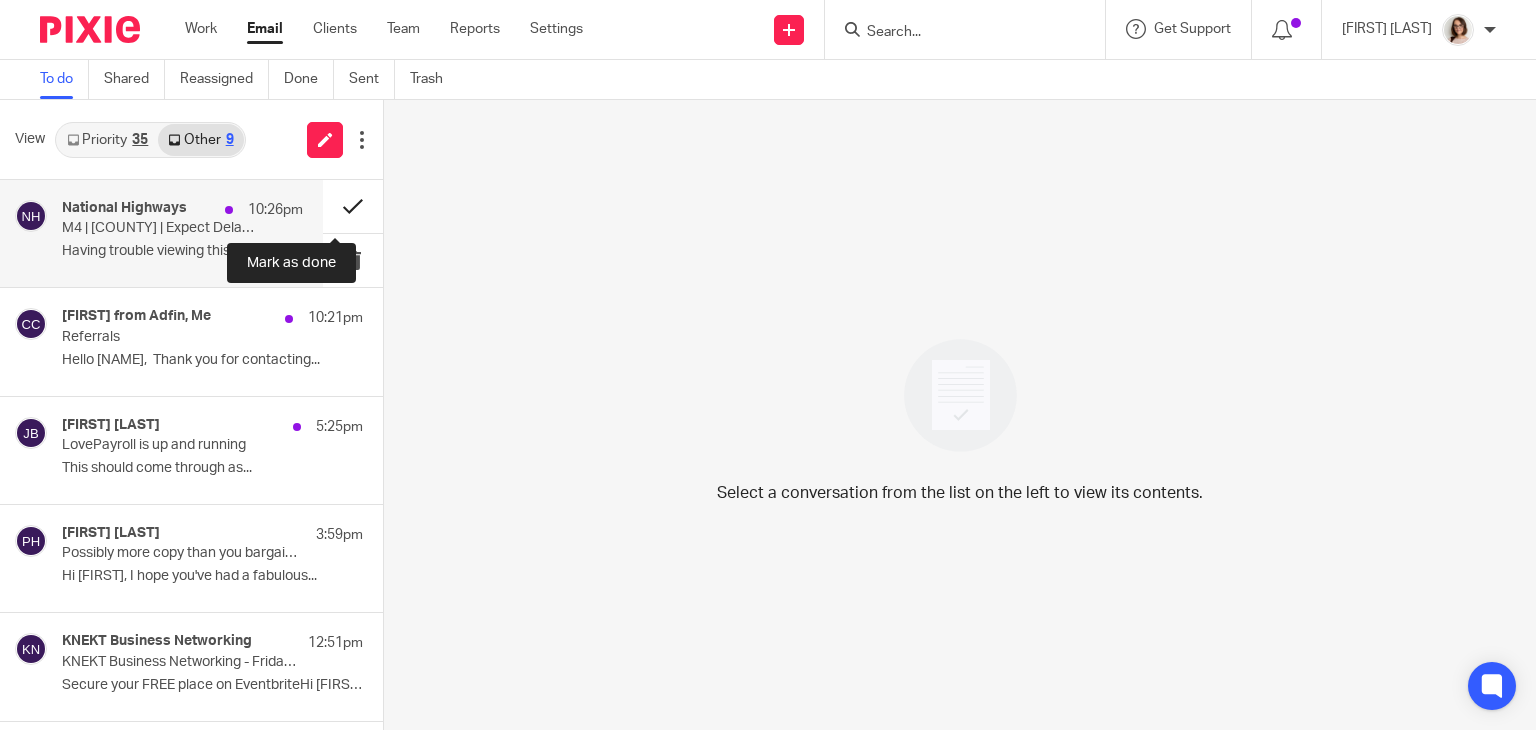 click at bounding box center (353, 206) 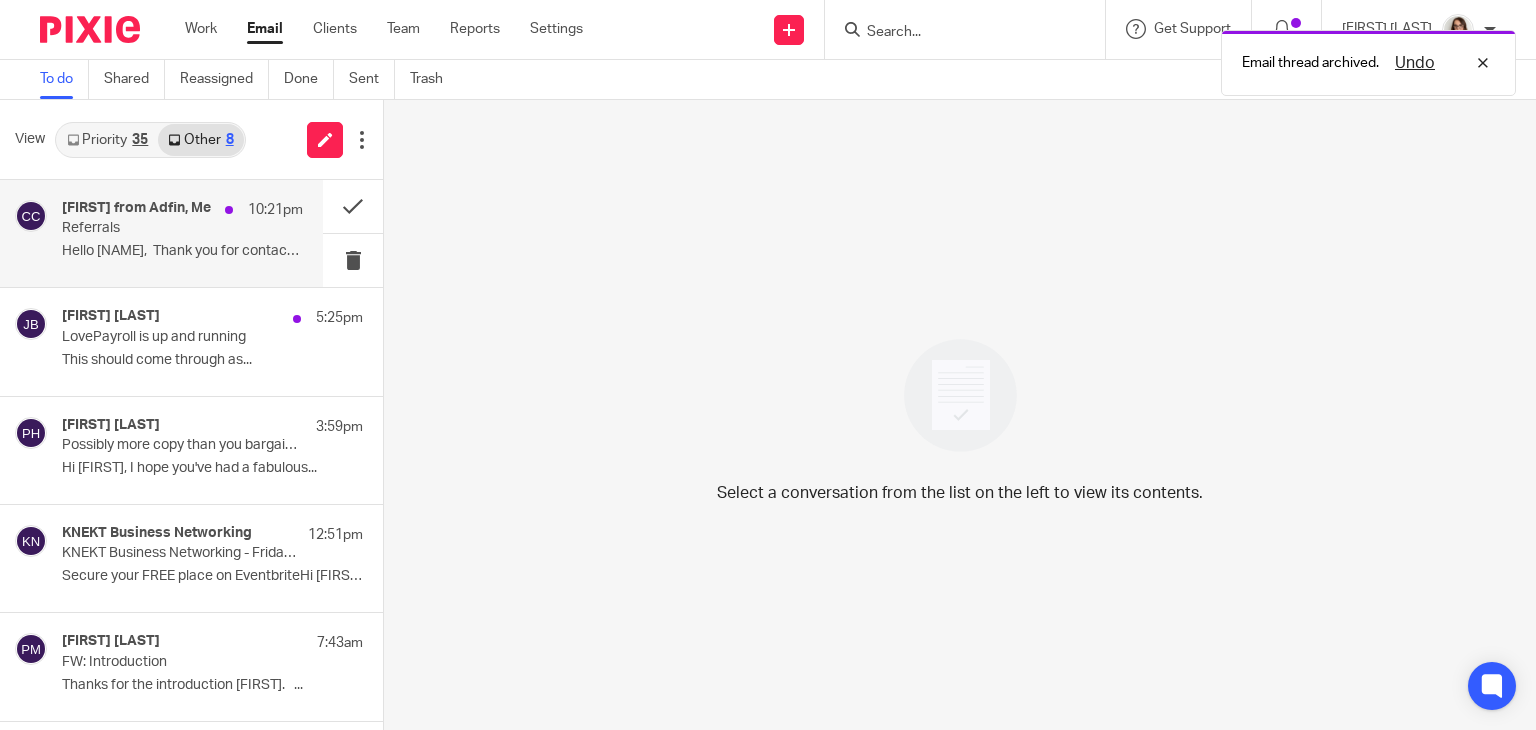 click on "Referrals" at bounding box center (158, 228) 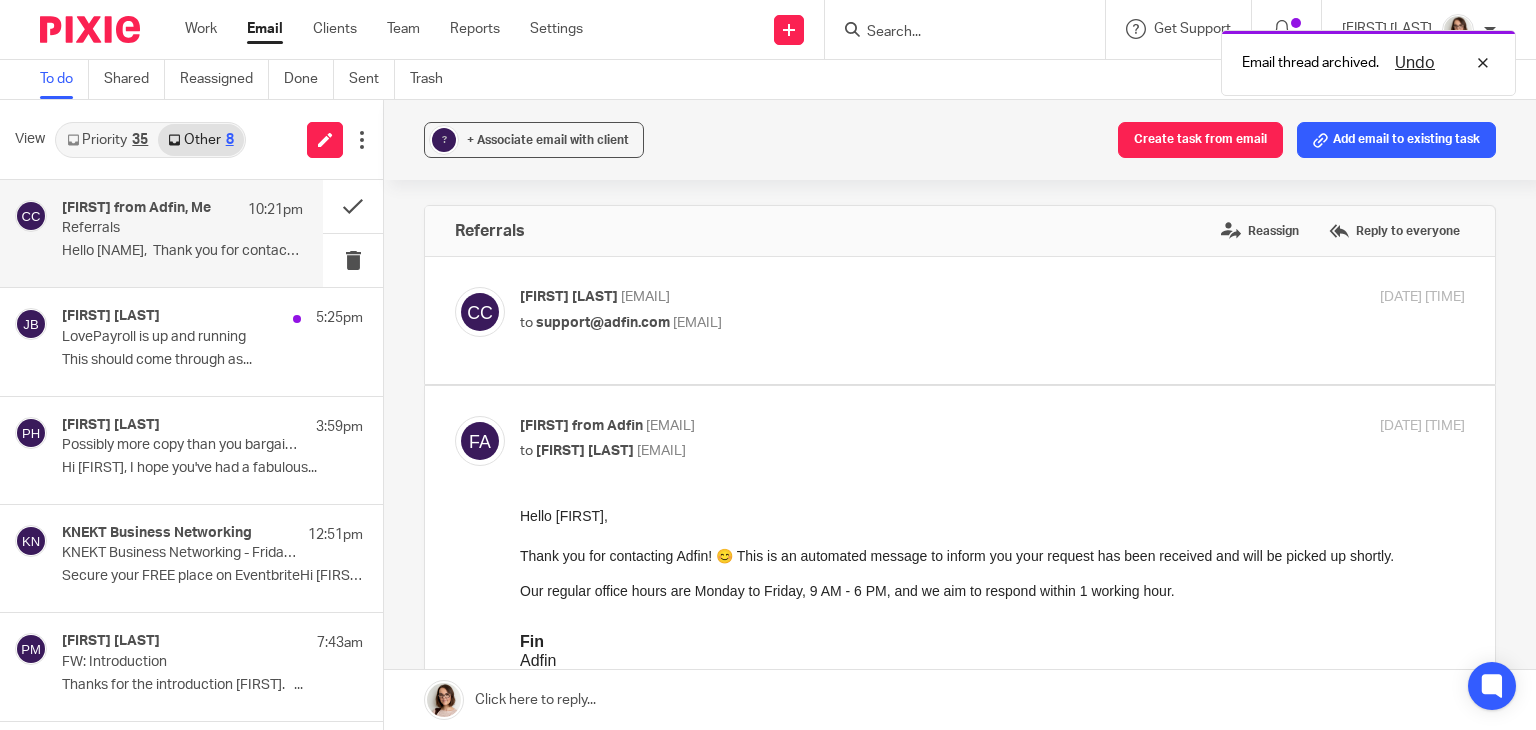scroll, scrollTop: 0, scrollLeft: 0, axis: both 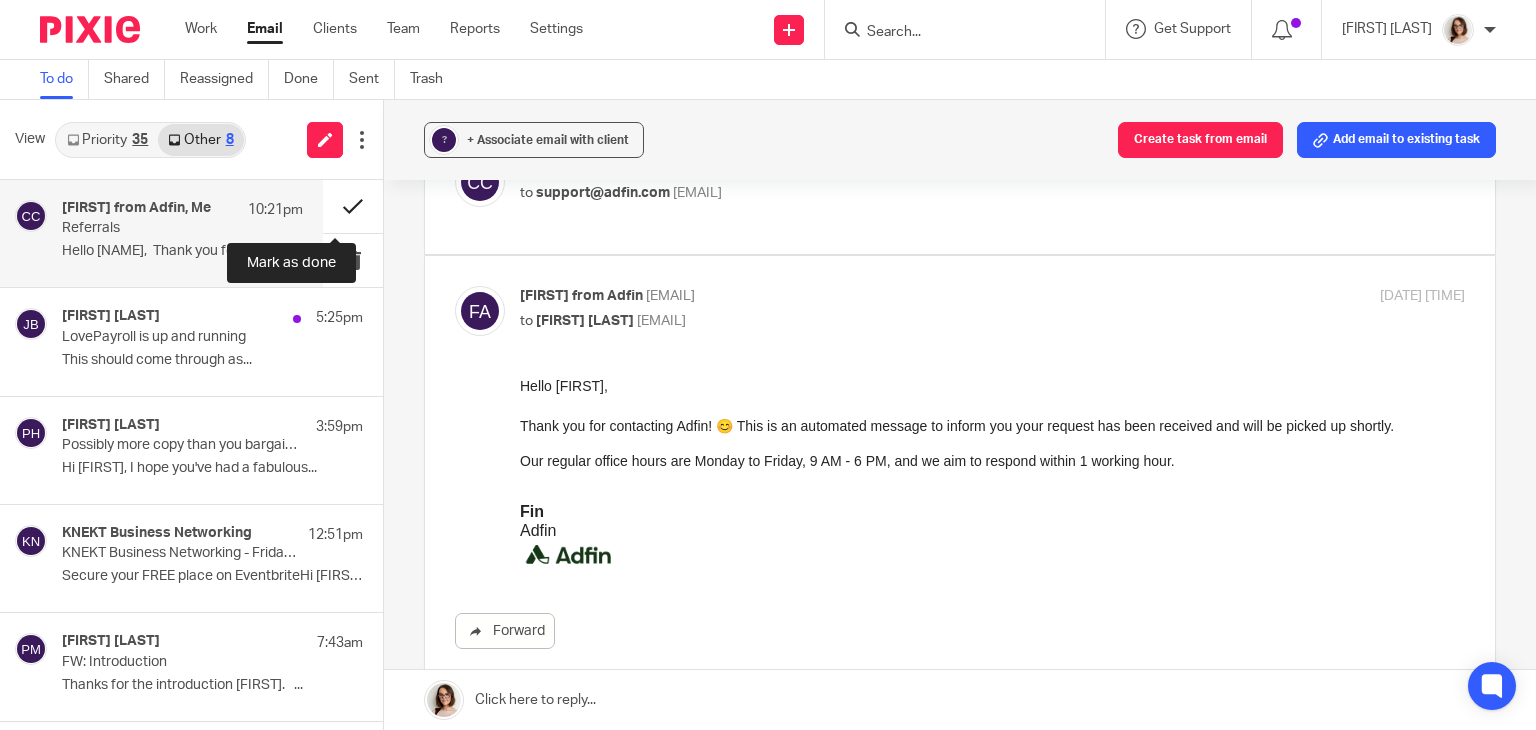click at bounding box center (353, 206) 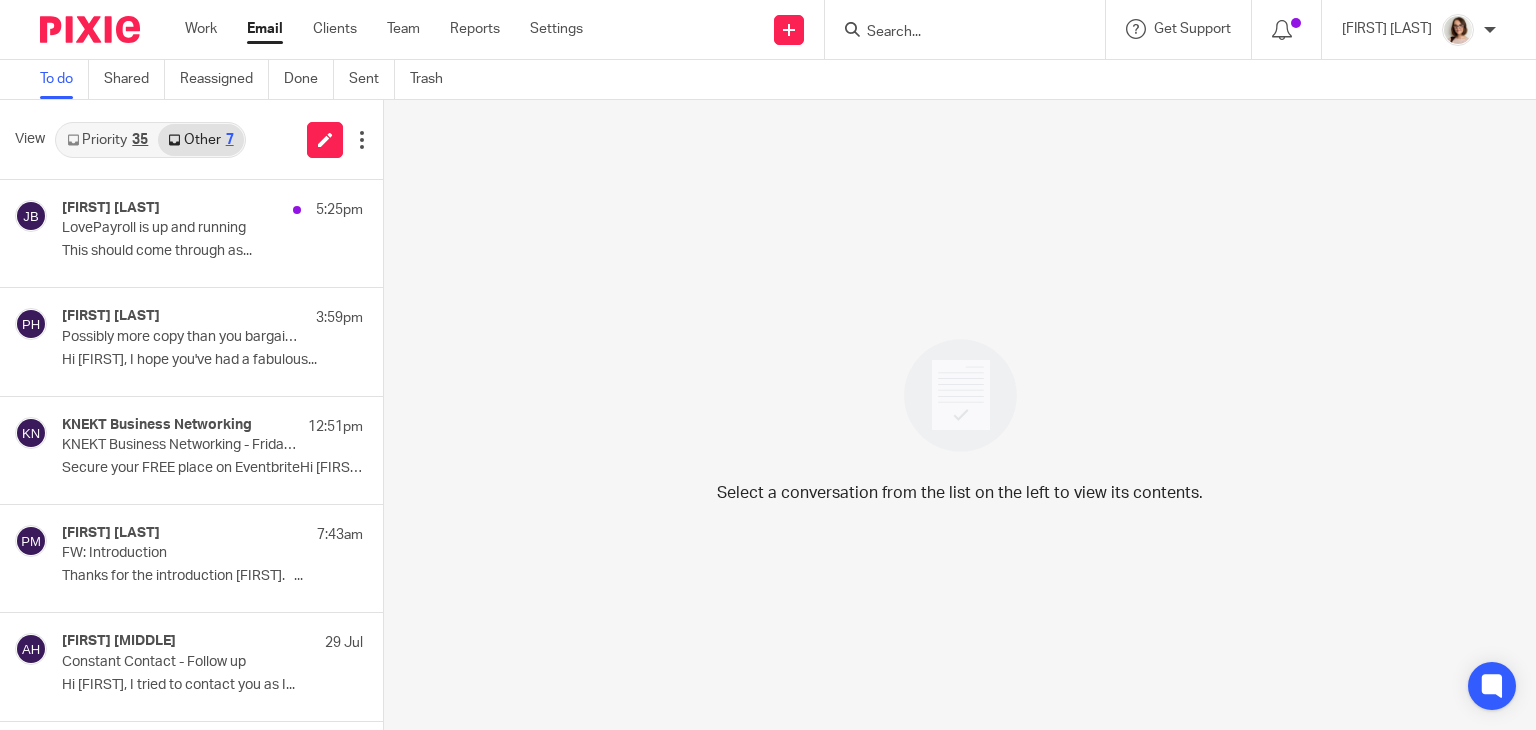 click on "Email" at bounding box center [265, 29] 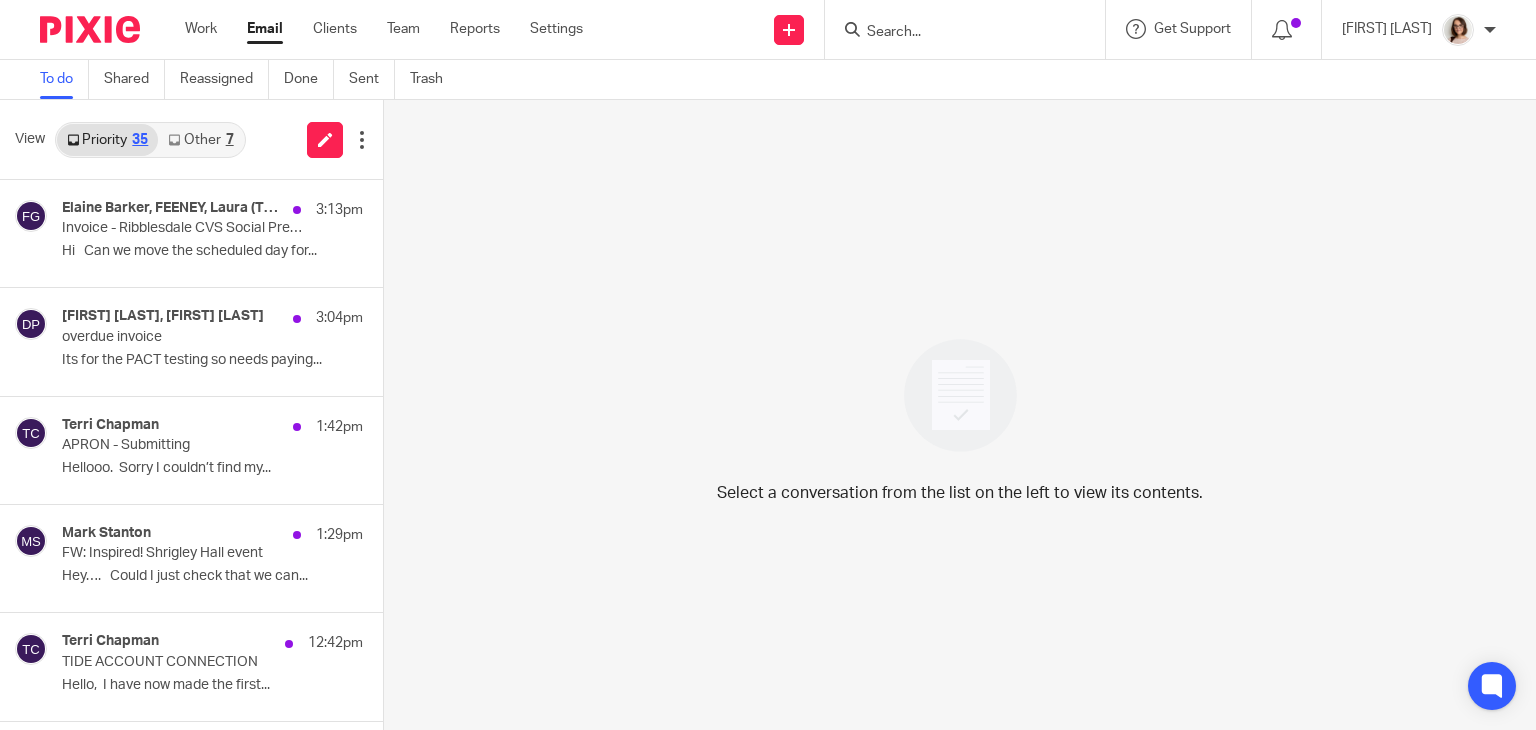 scroll, scrollTop: 0, scrollLeft: 0, axis: both 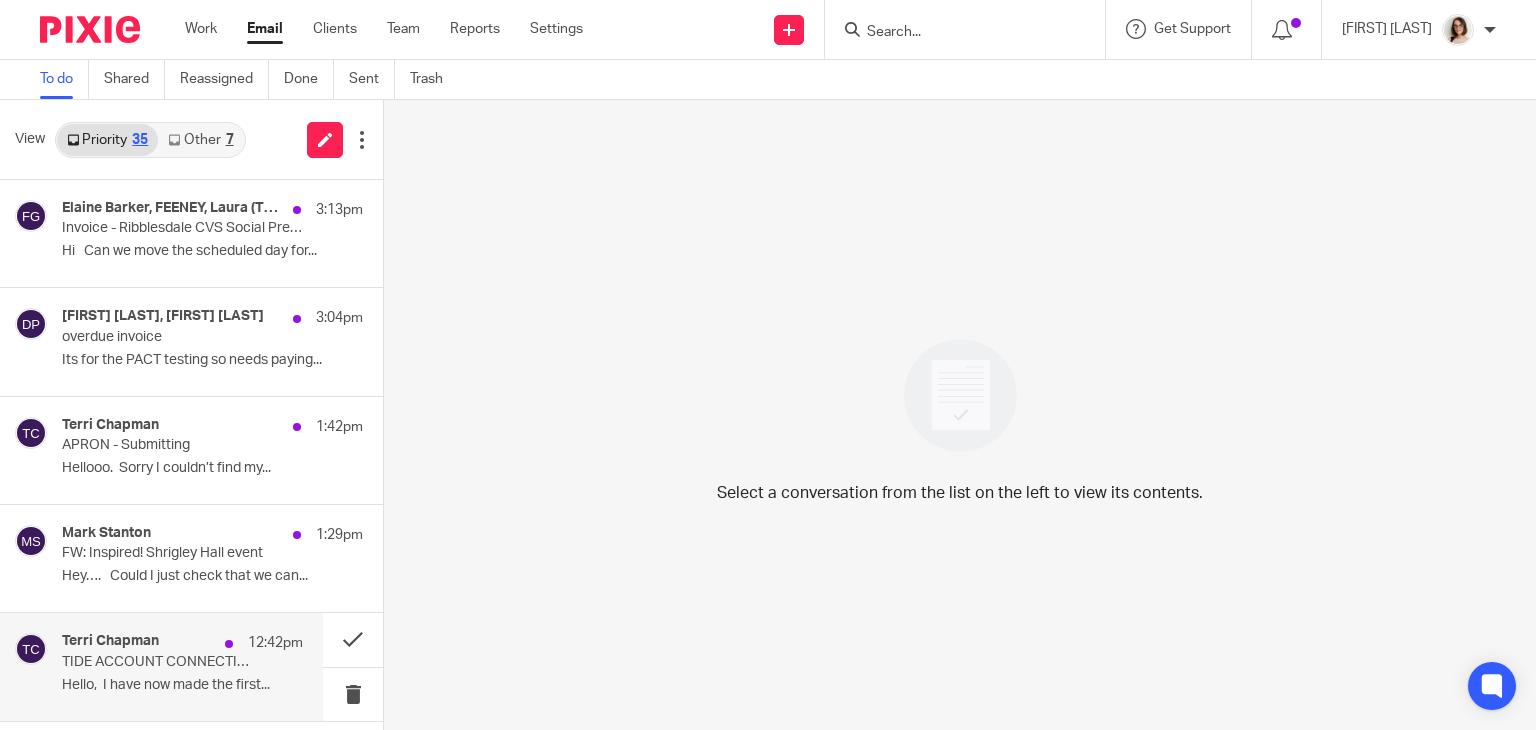 click on "[FIRST] [LAST]
12:42pm   TIDE ACCOUNT CONNECTION   Hello,     I have now made the first..." at bounding box center [182, 666] 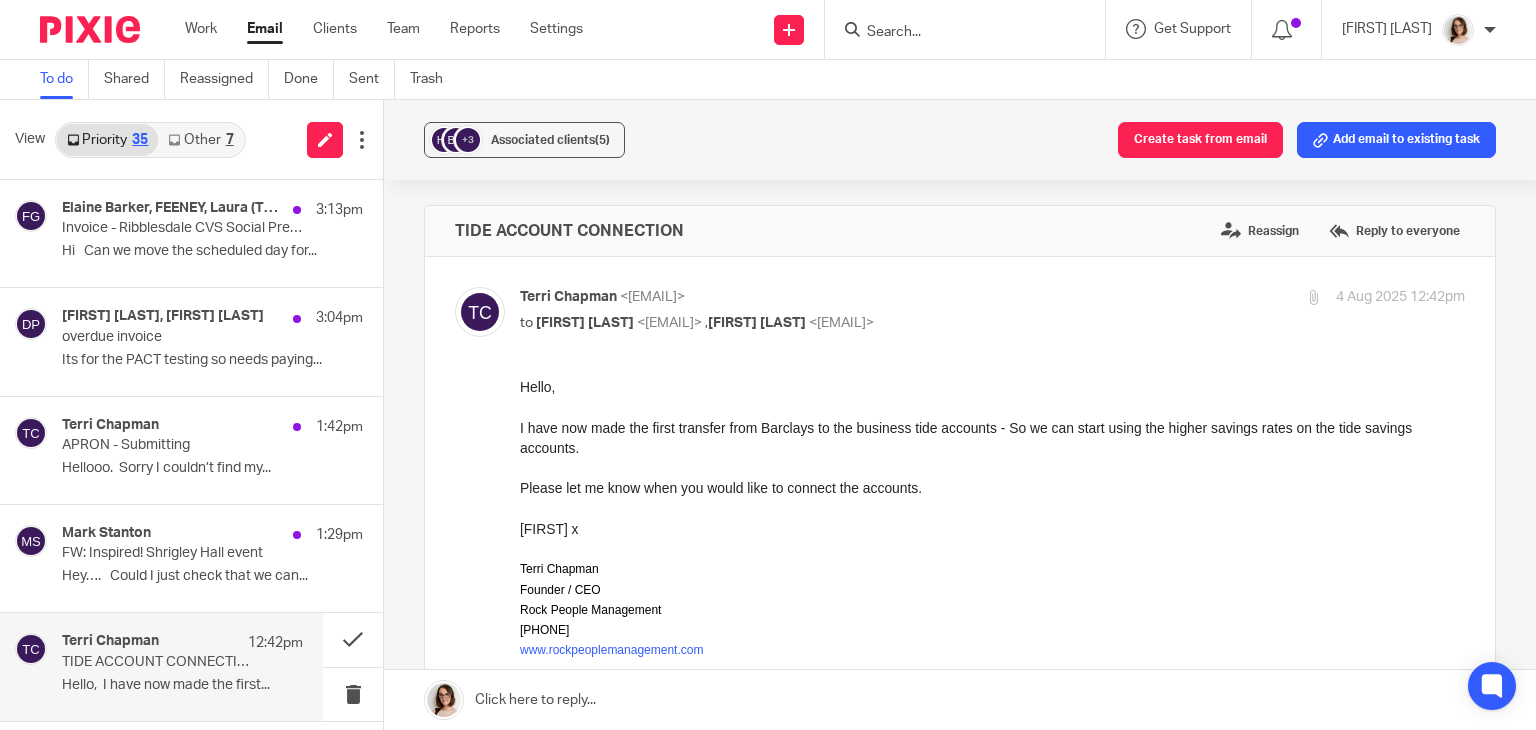 scroll, scrollTop: 0, scrollLeft: 0, axis: both 